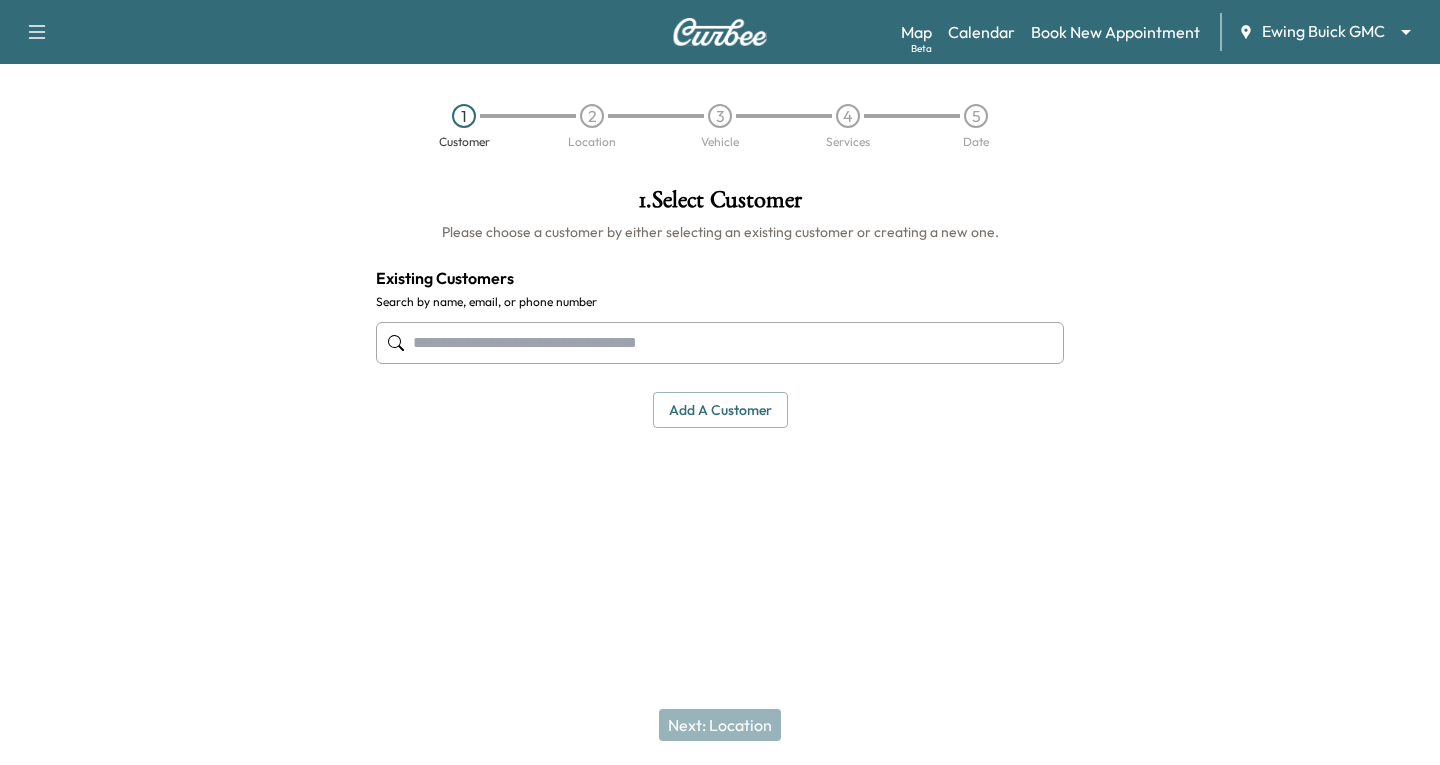 scroll, scrollTop: 0, scrollLeft: 0, axis: both 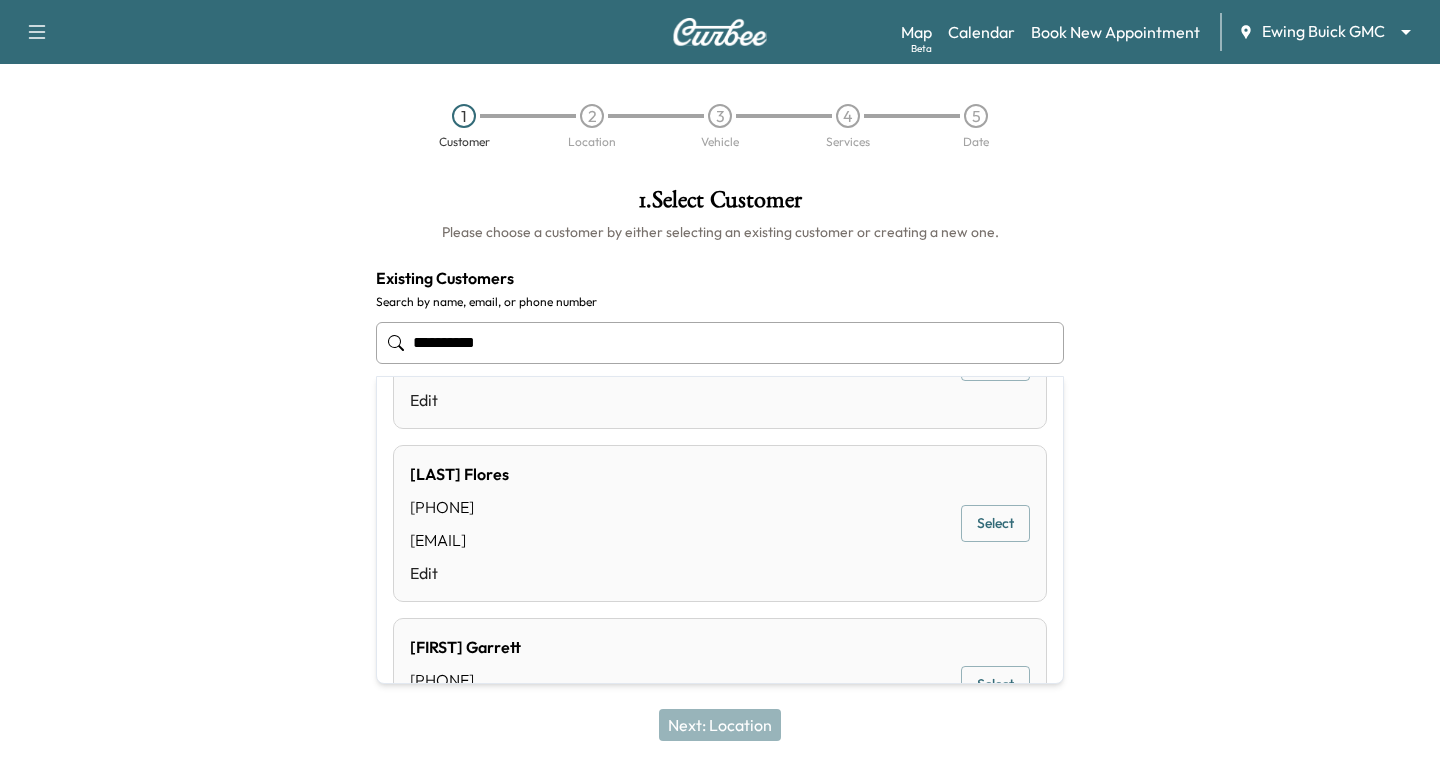 type on "**********" 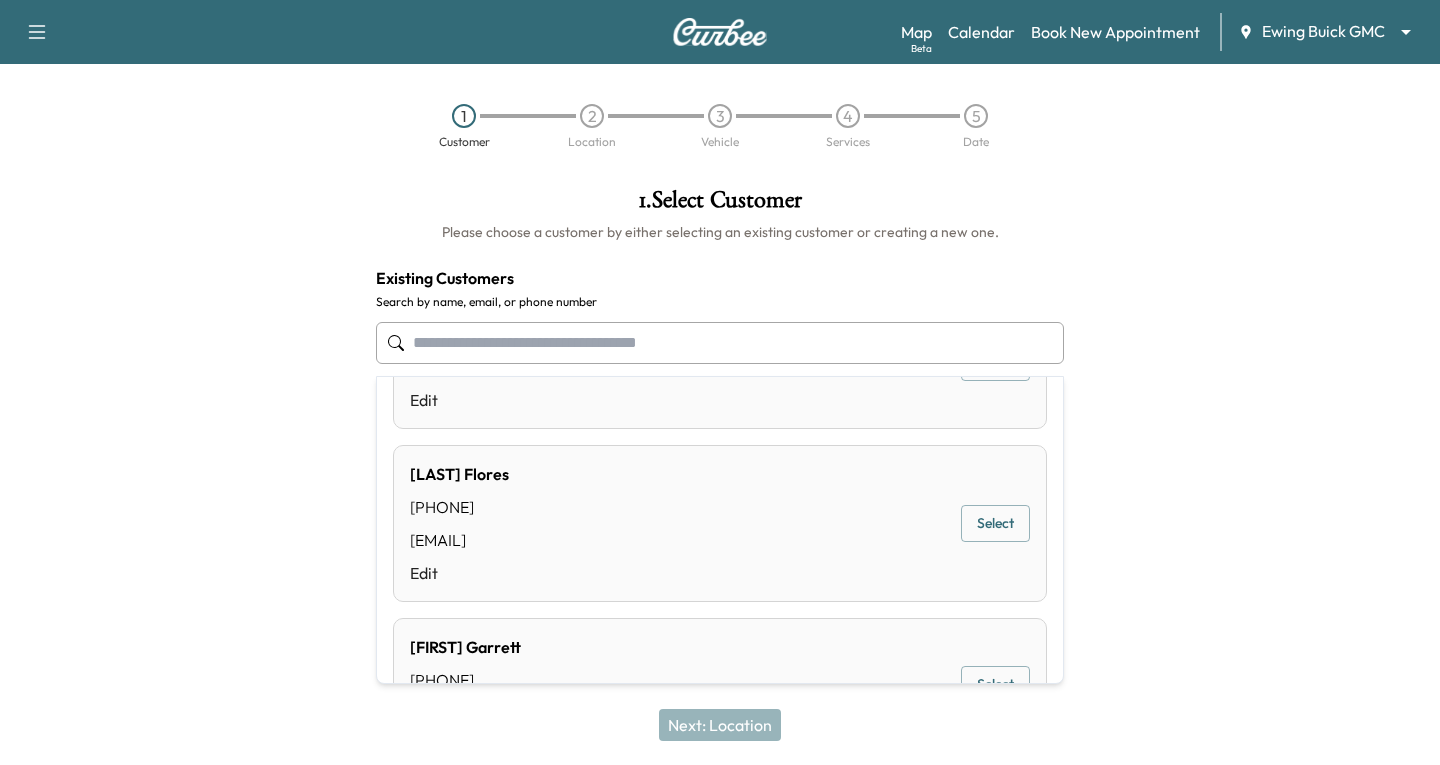 drag, startPoint x: 230, startPoint y: 353, endPoint x: 304, endPoint y: 395, distance: 85.08819 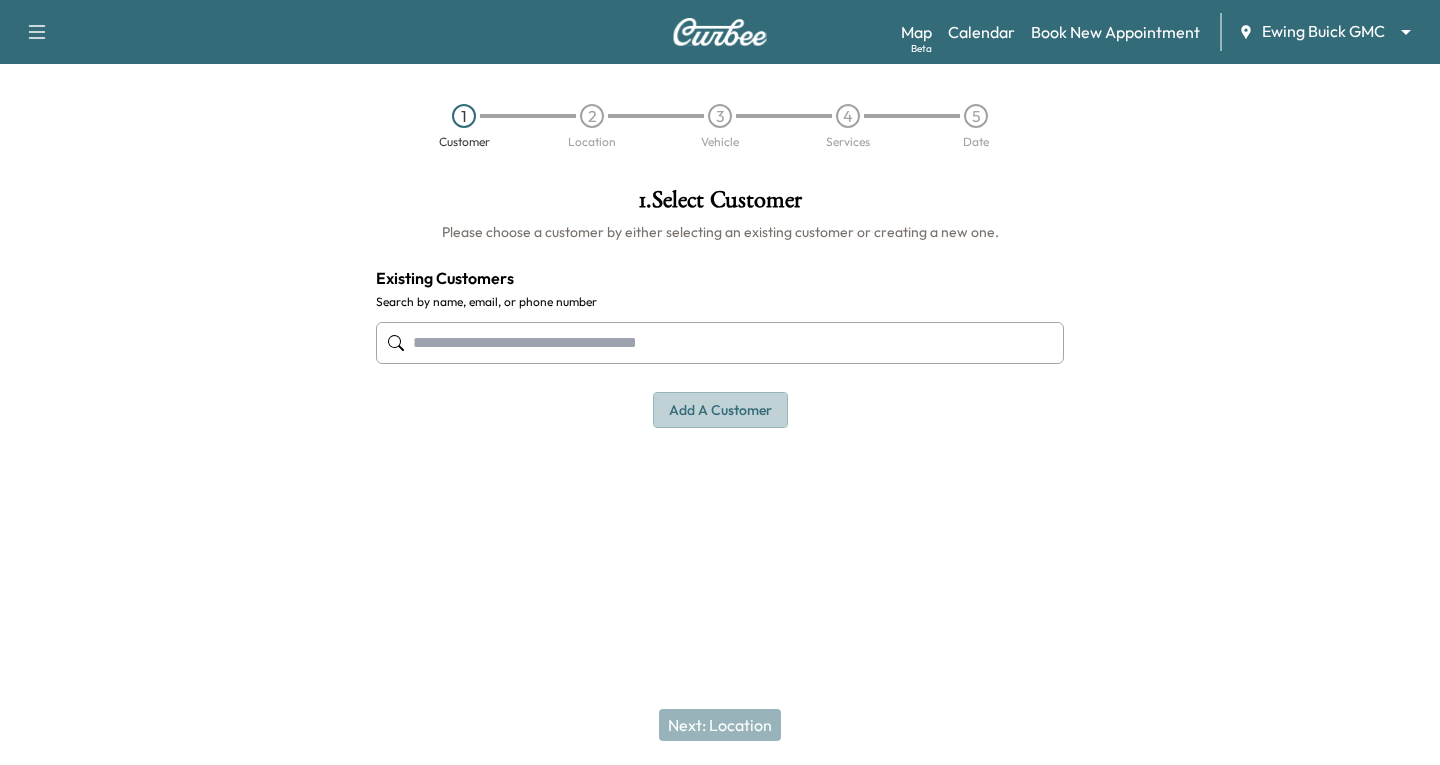 drag, startPoint x: 756, startPoint y: 407, endPoint x: 715, endPoint y: 411, distance: 41.19466 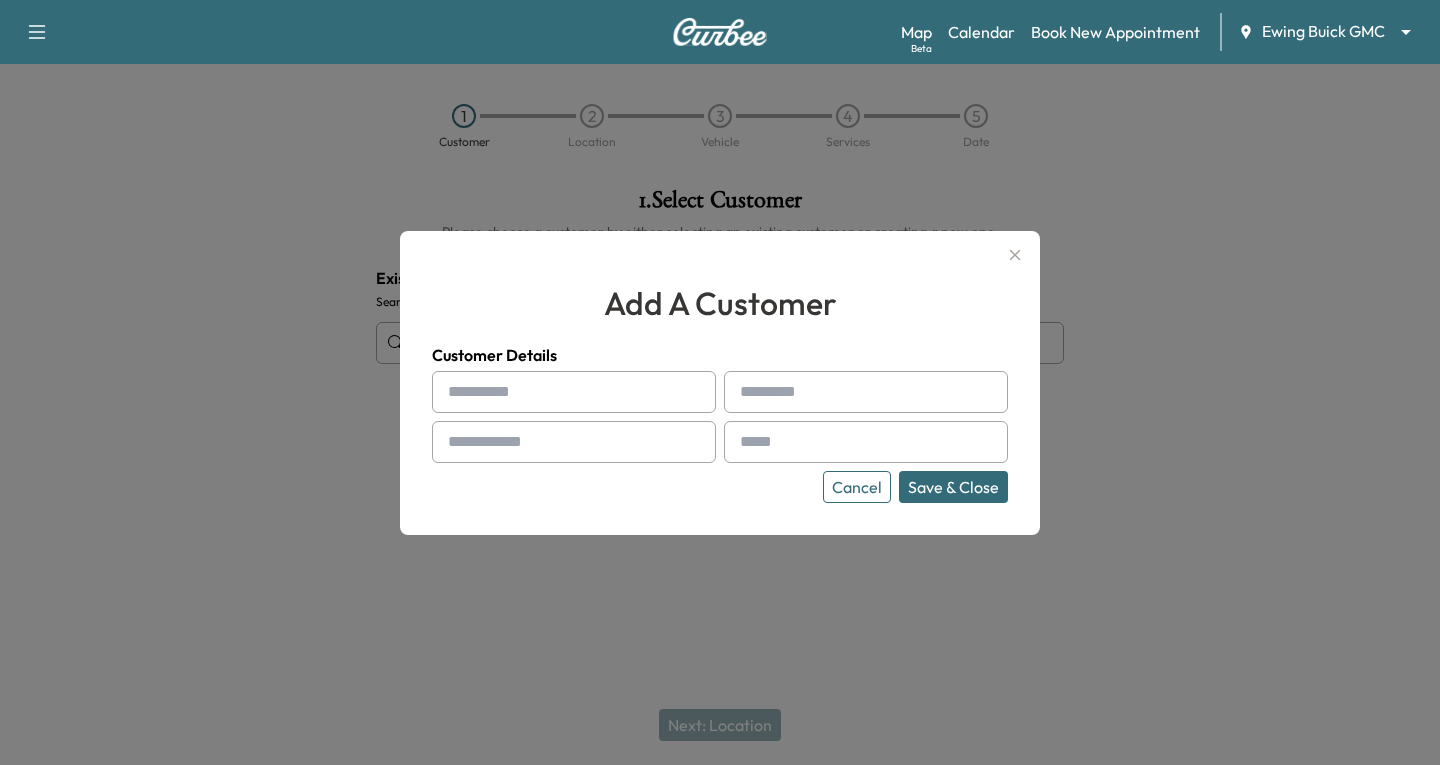 drag, startPoint x: 473, startPoint y: 396, endPoint x: 466, endPoint y: 382, distance: 15.652476 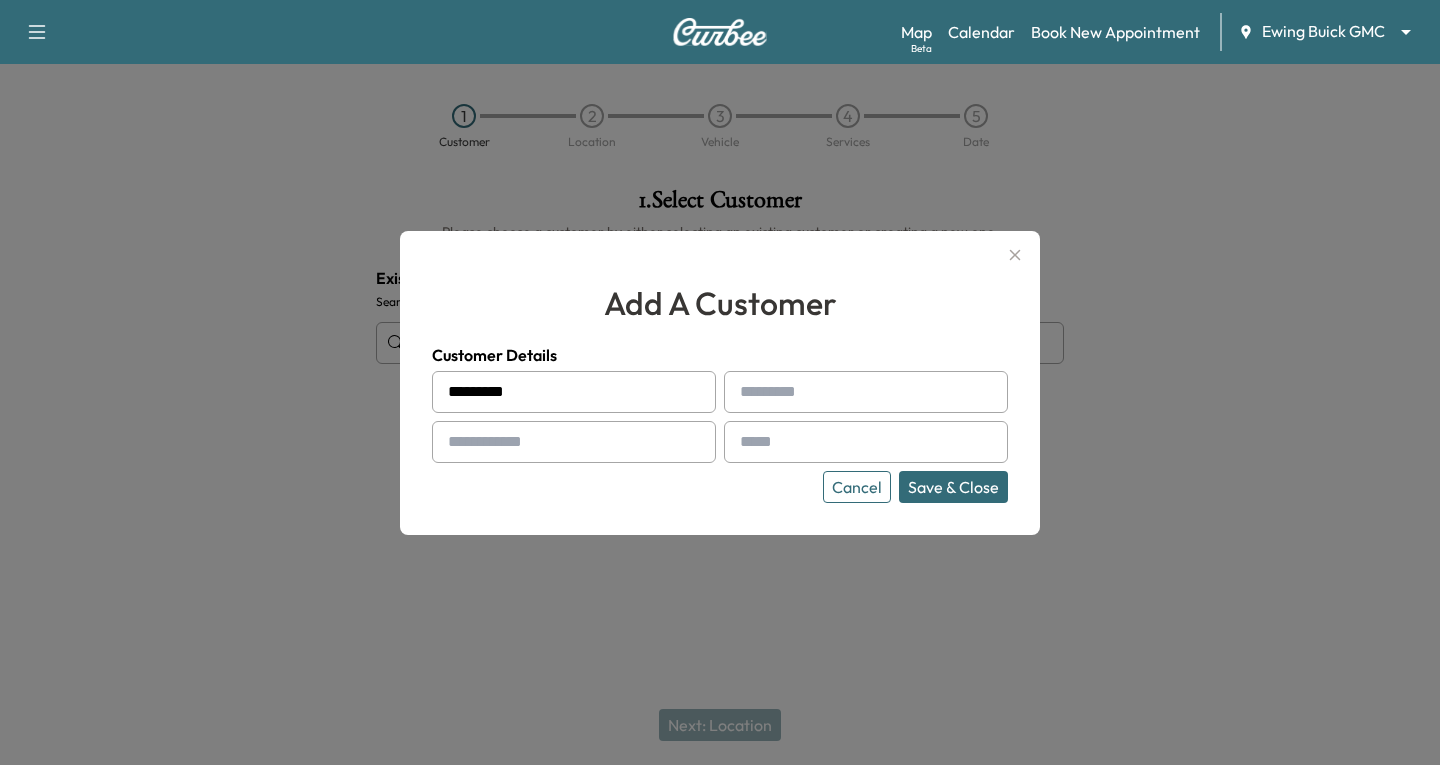 type on "********" 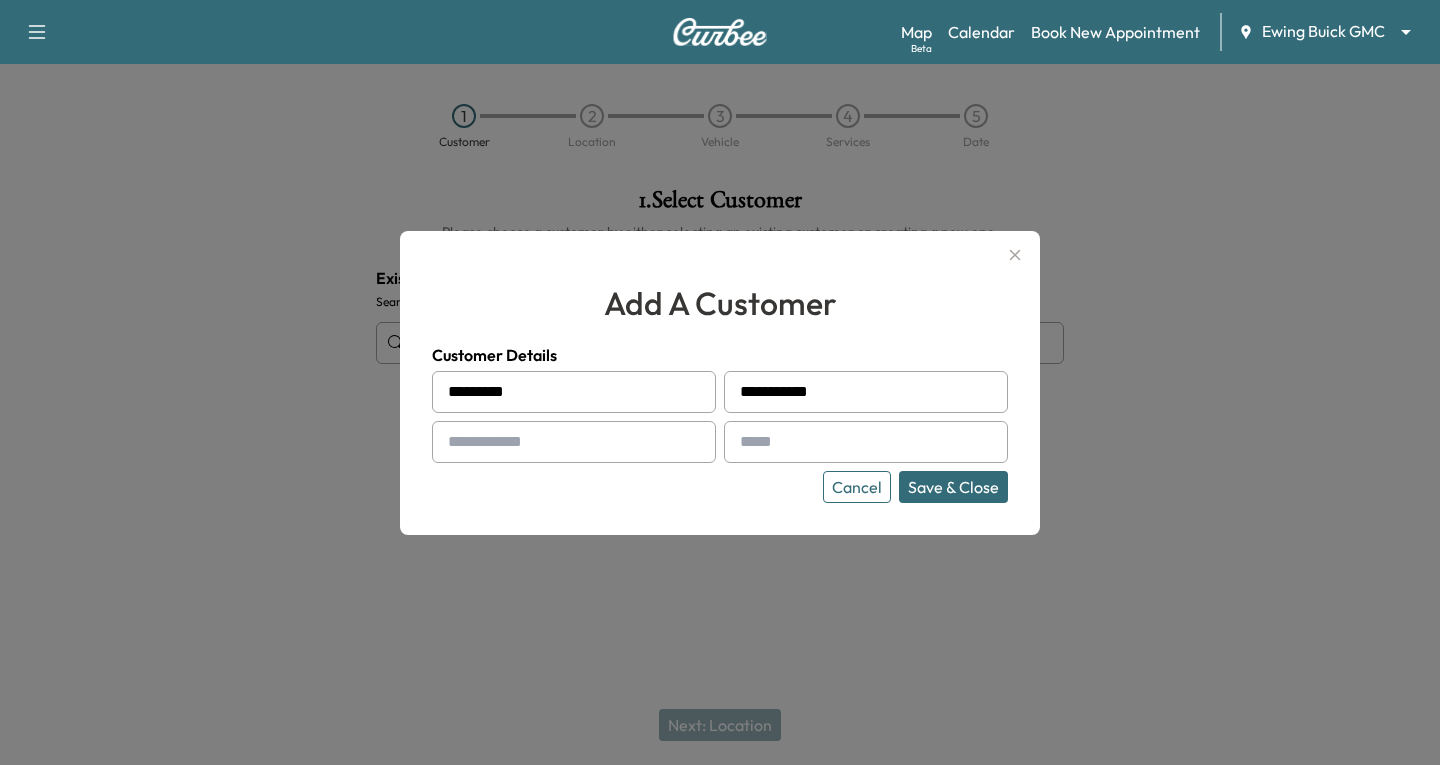 type on "**********" 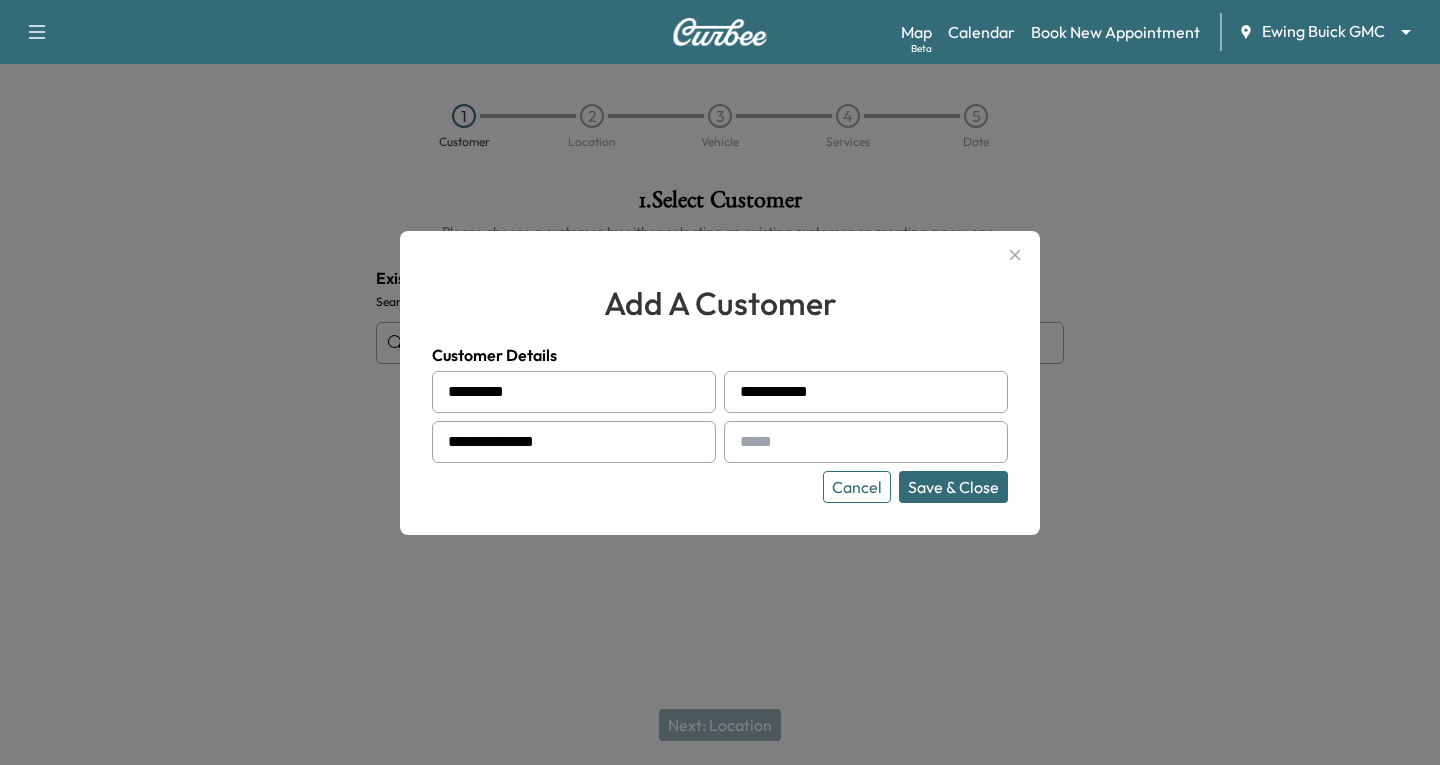 type on "**********" 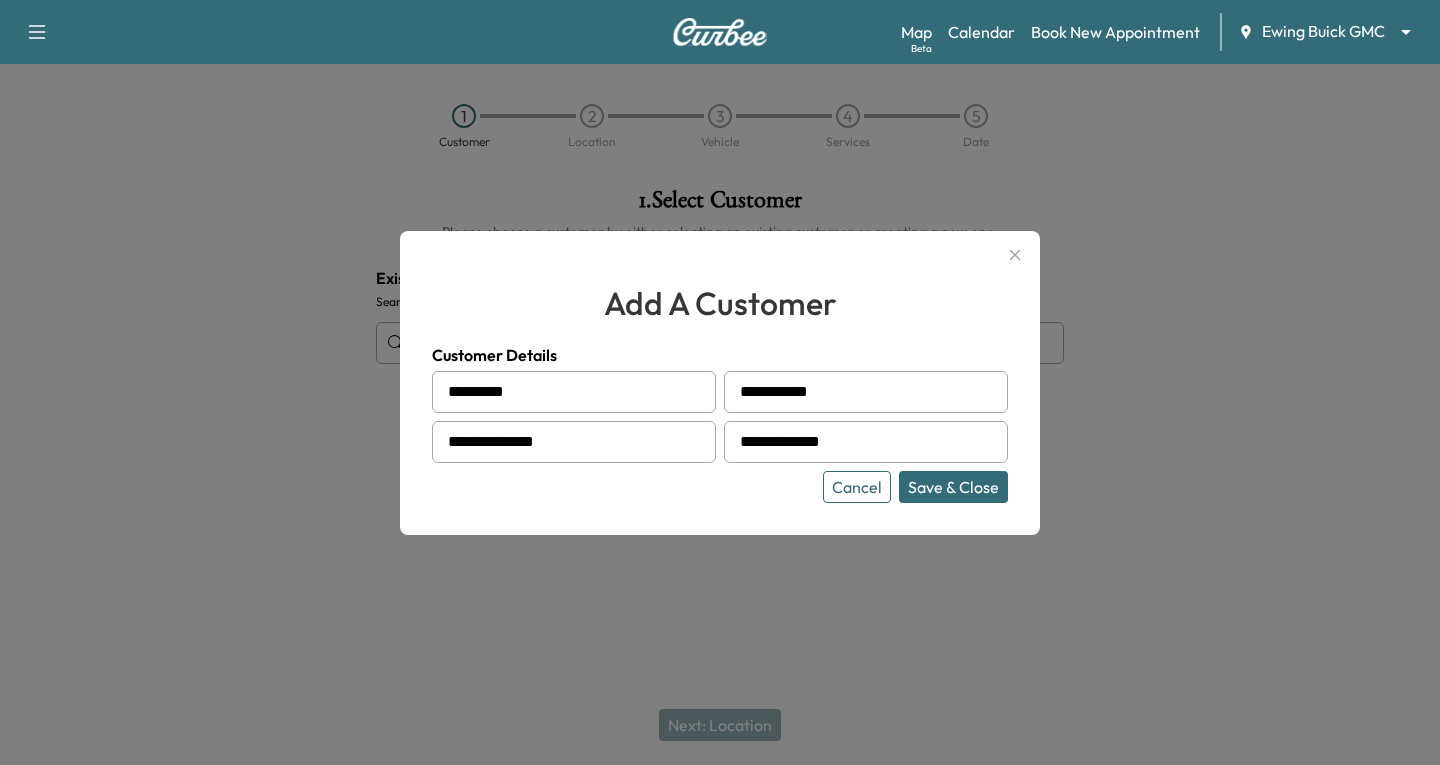 drag, startPoint x: 950, startPoint y: 488, endPoint x: 957, endPoint y: 496, distance: 10.630146 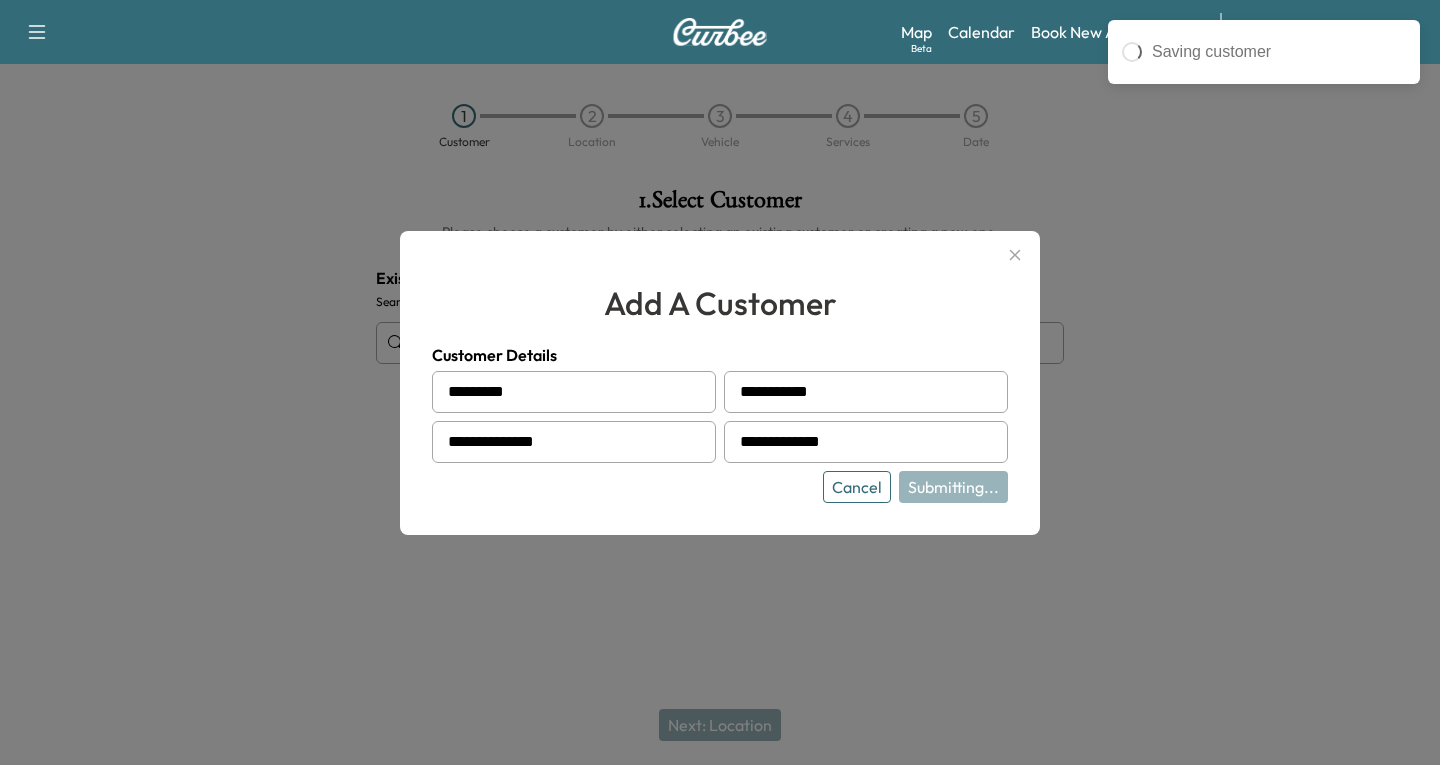 type on "**********" 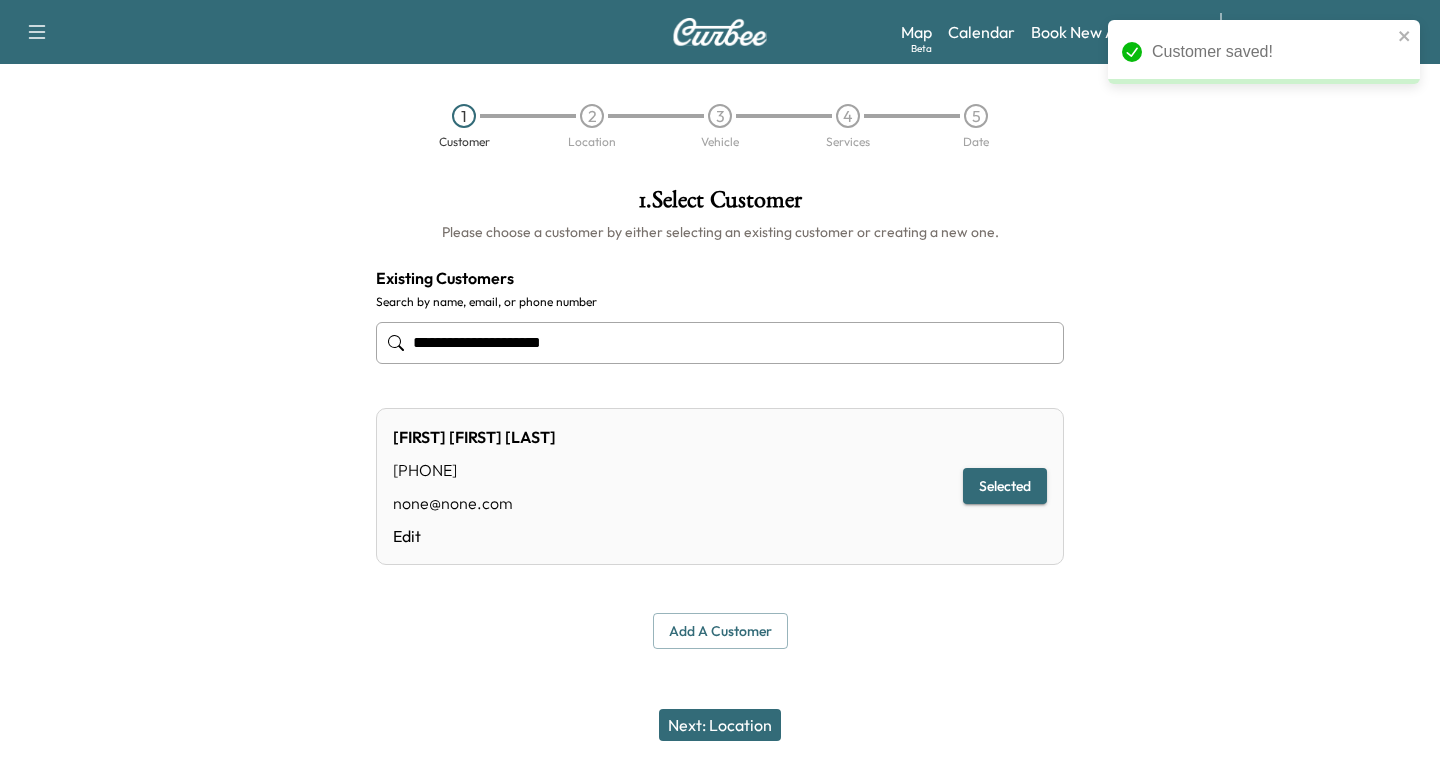 click on "Next: Location" at bounding box center [720, 725] 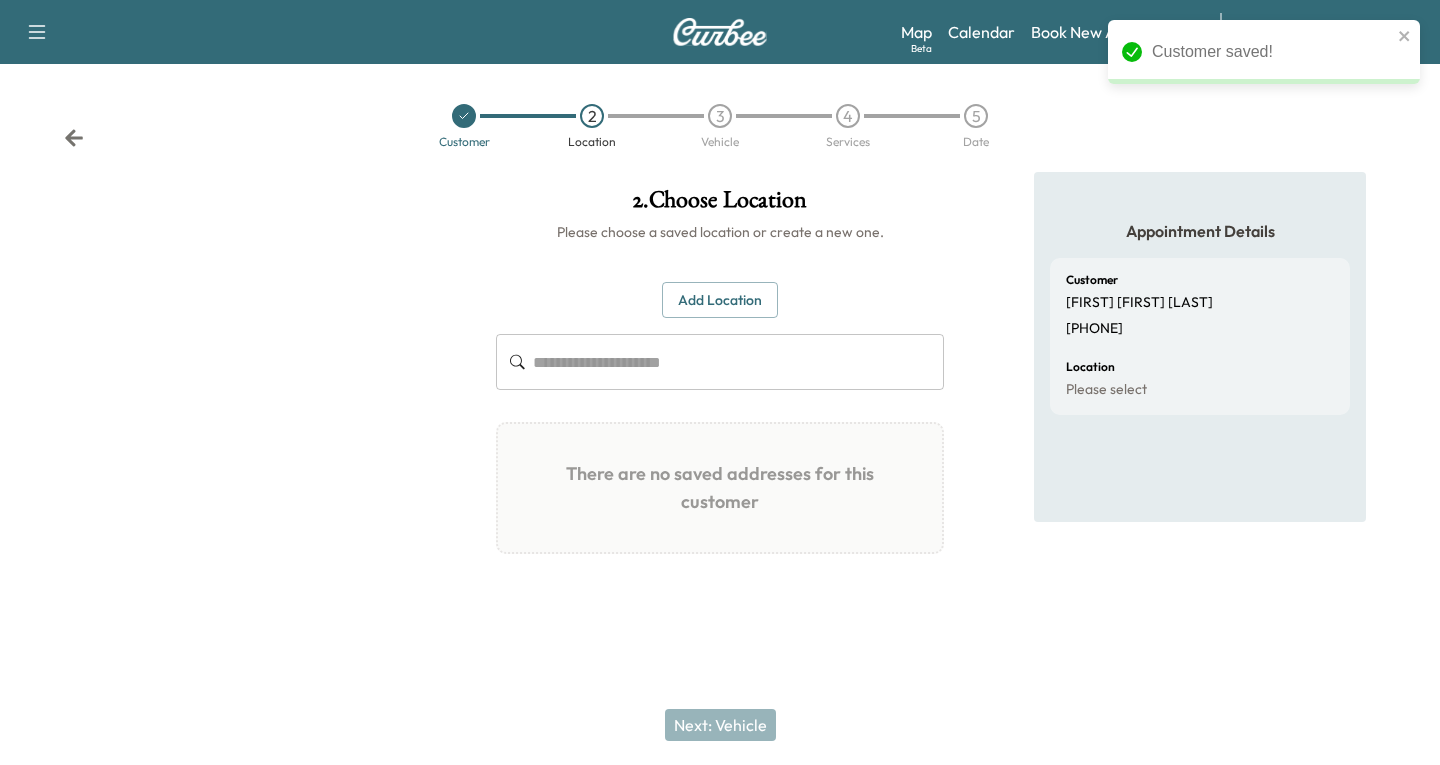 drag, startPoint x: 726, startPoint y: 291, endPoint x: 716, endPoint y: 297, distance: 11.661903 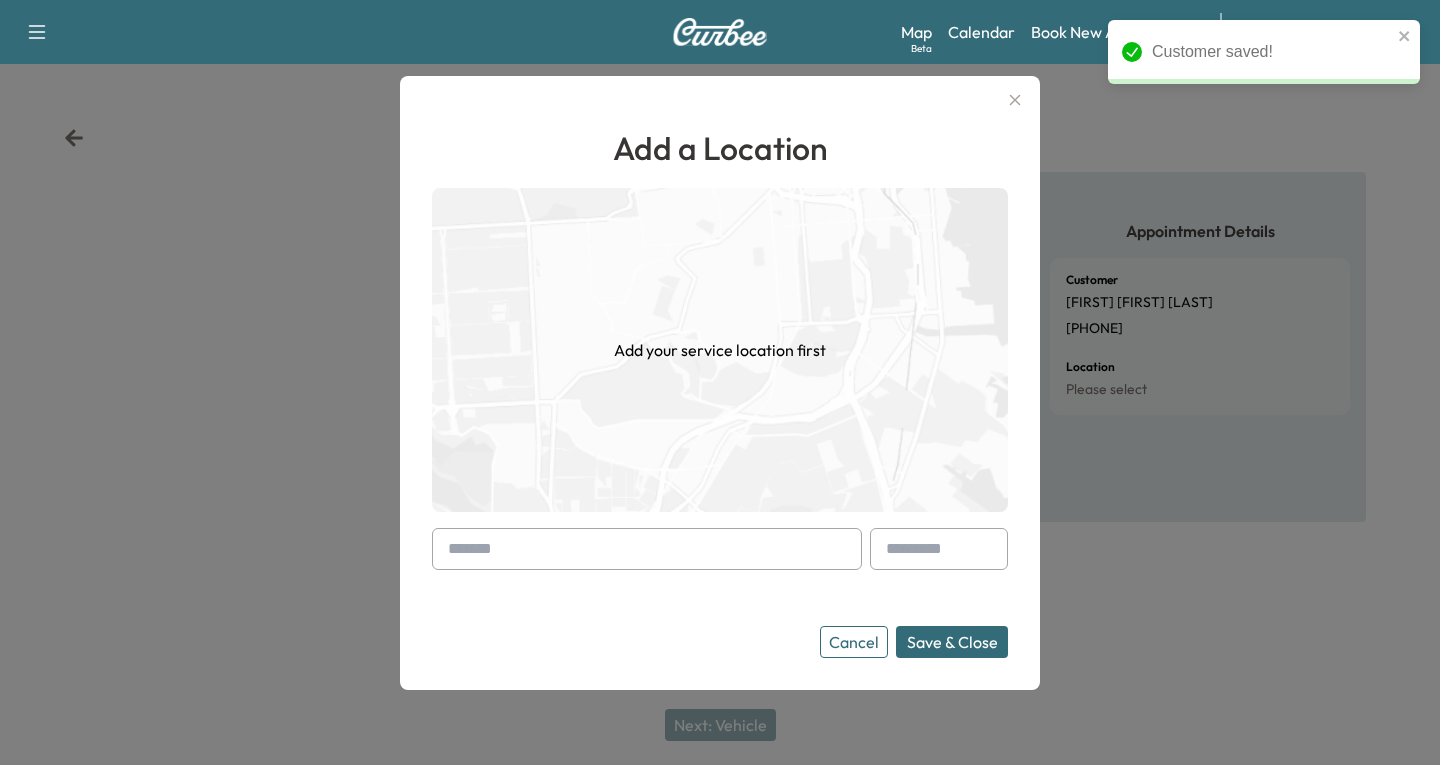 click at bounding box center (452, 549) 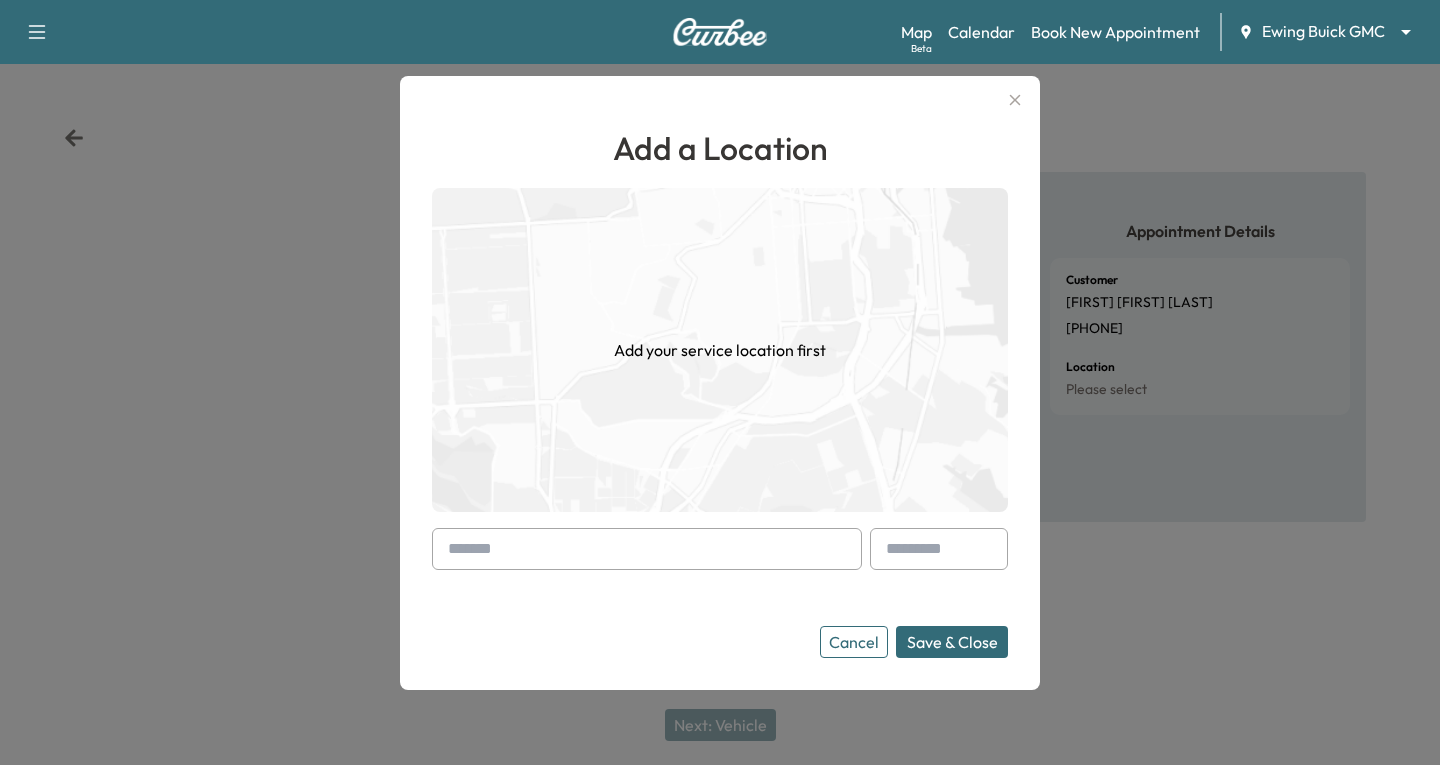 click at bounding box center (452, 549) 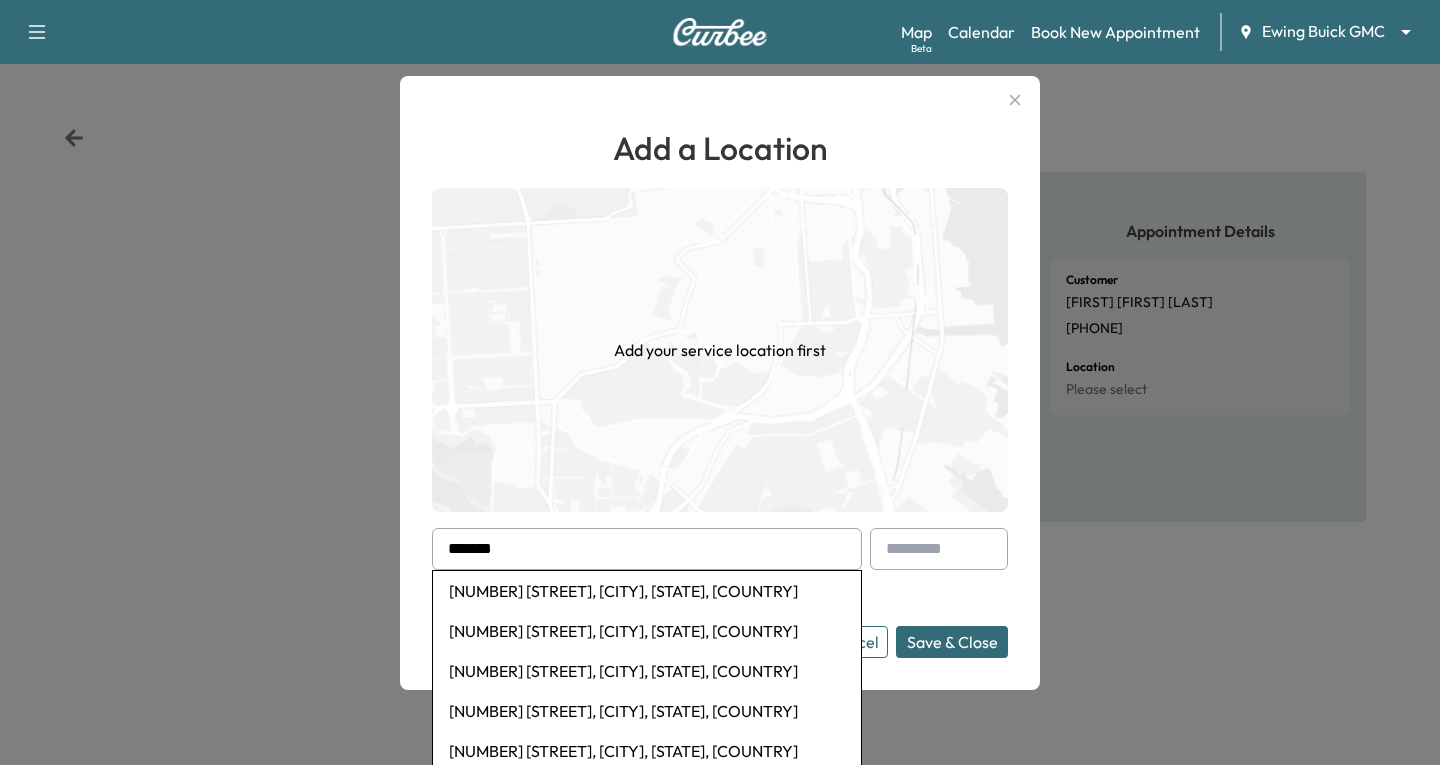 click on "[NUMBER] [STREET], [CITY], [STATE], [COUNTRY]" at bounding box center (647, 591) 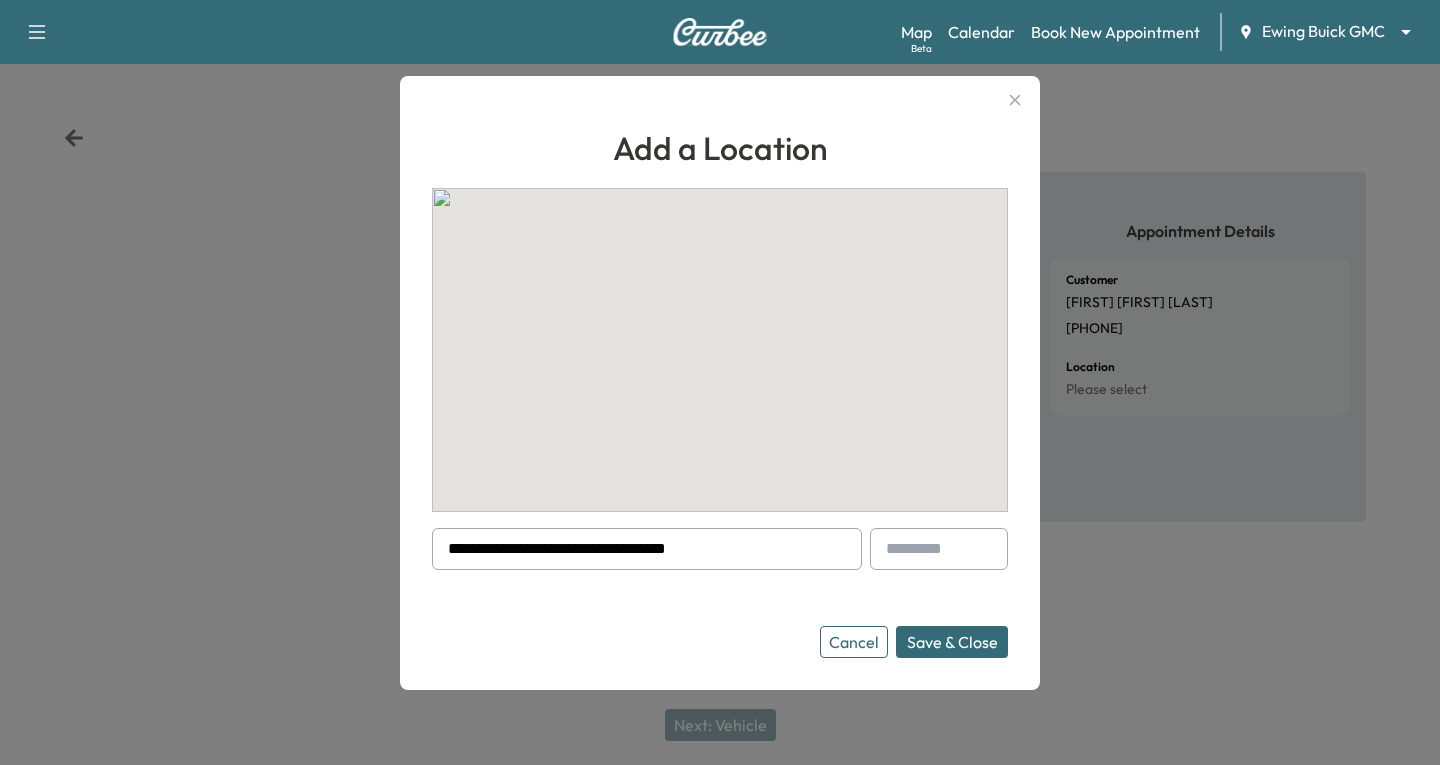 click on "Save & Close" at bounding box center [952, 642] 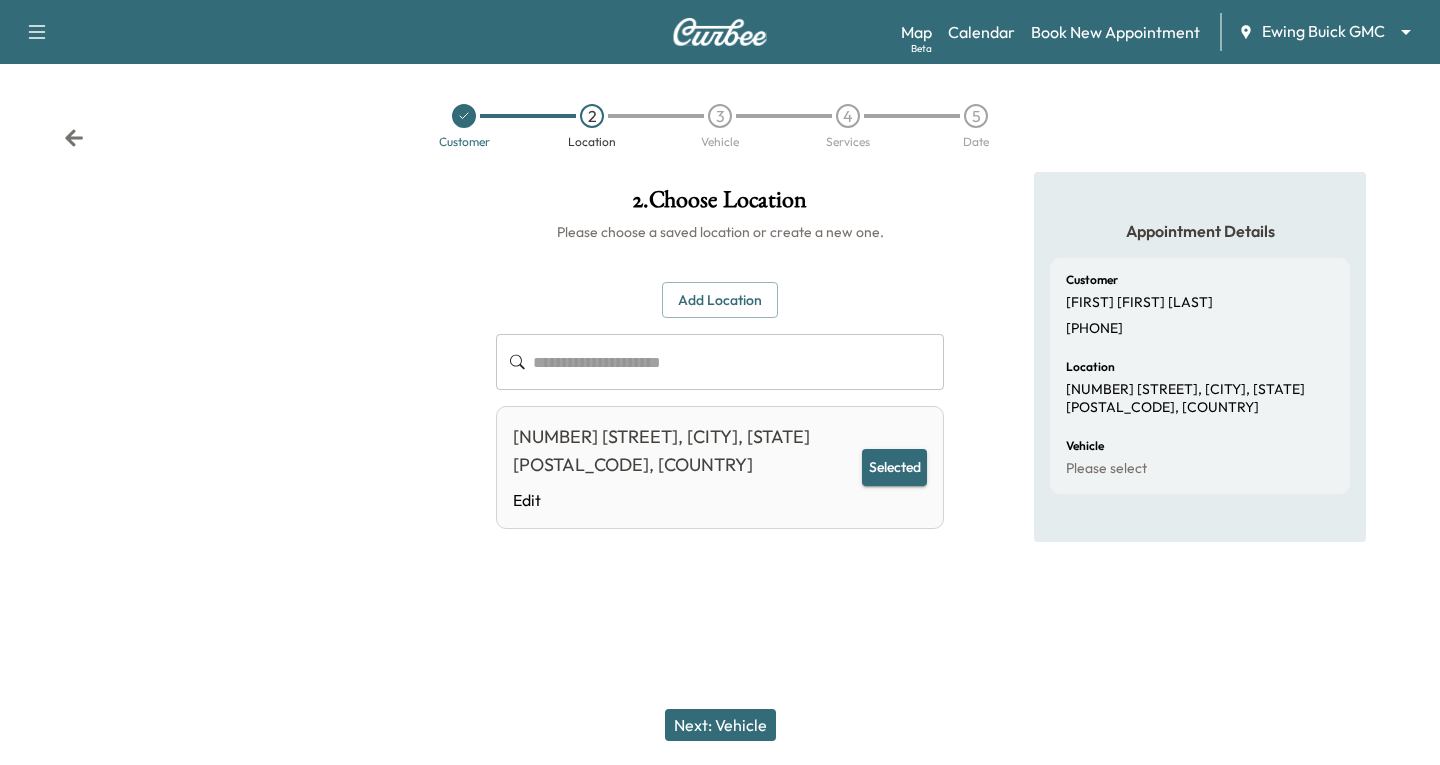 click on "Selected" at bounding box center (894, 467) 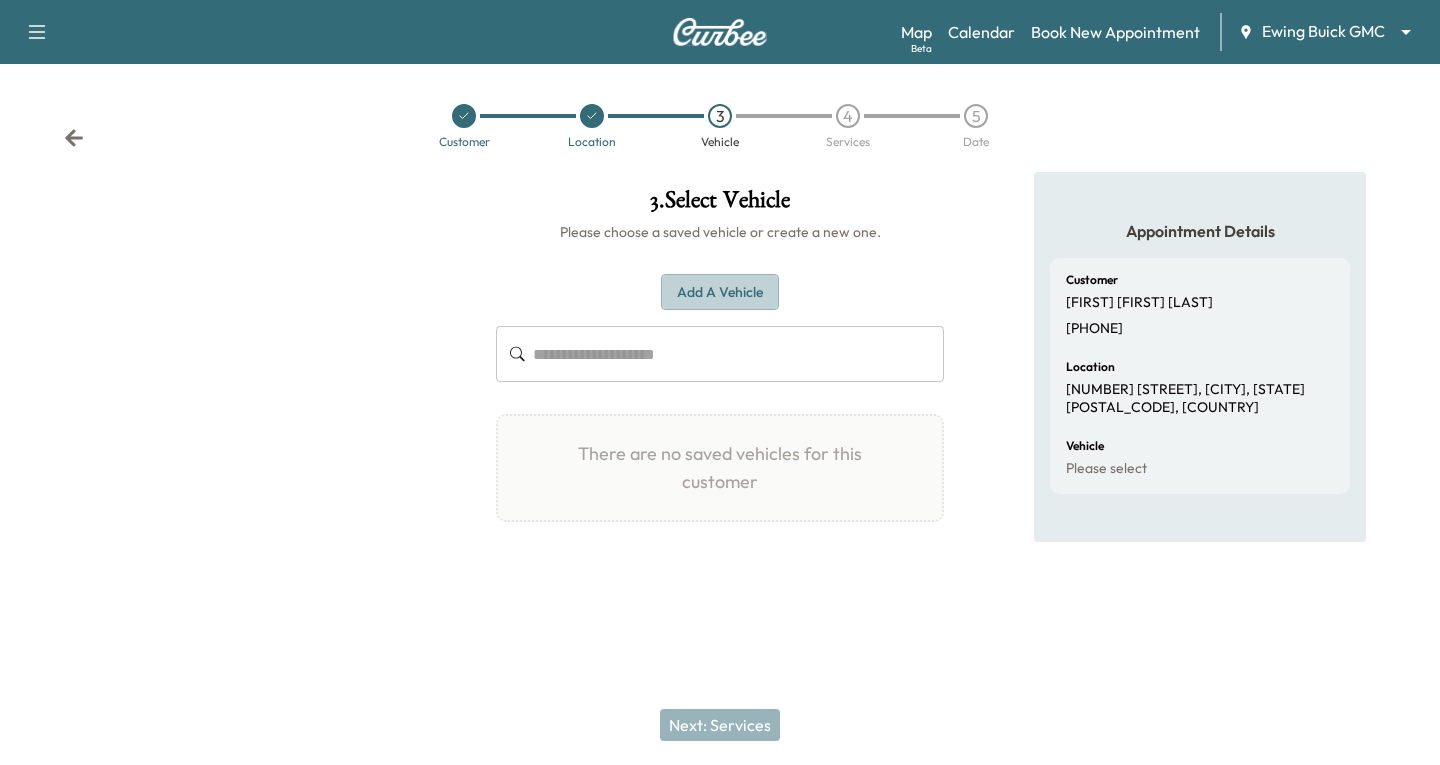 drag, startPoint x: 733, startPoint y: 287, endPoint x: 604, endPoint y: 334, distance: 137.2953 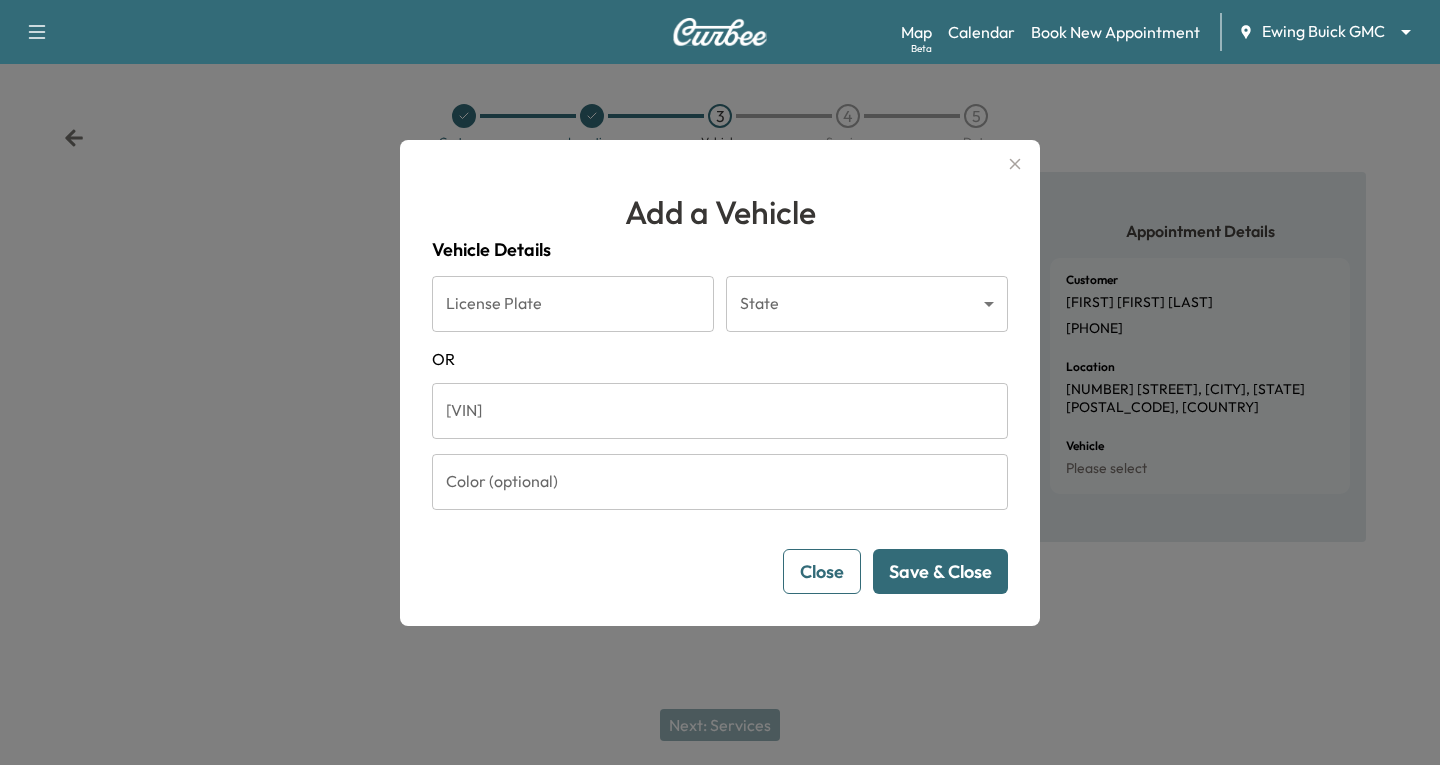 click on "[VIN]" at bounding box center [720, 411] 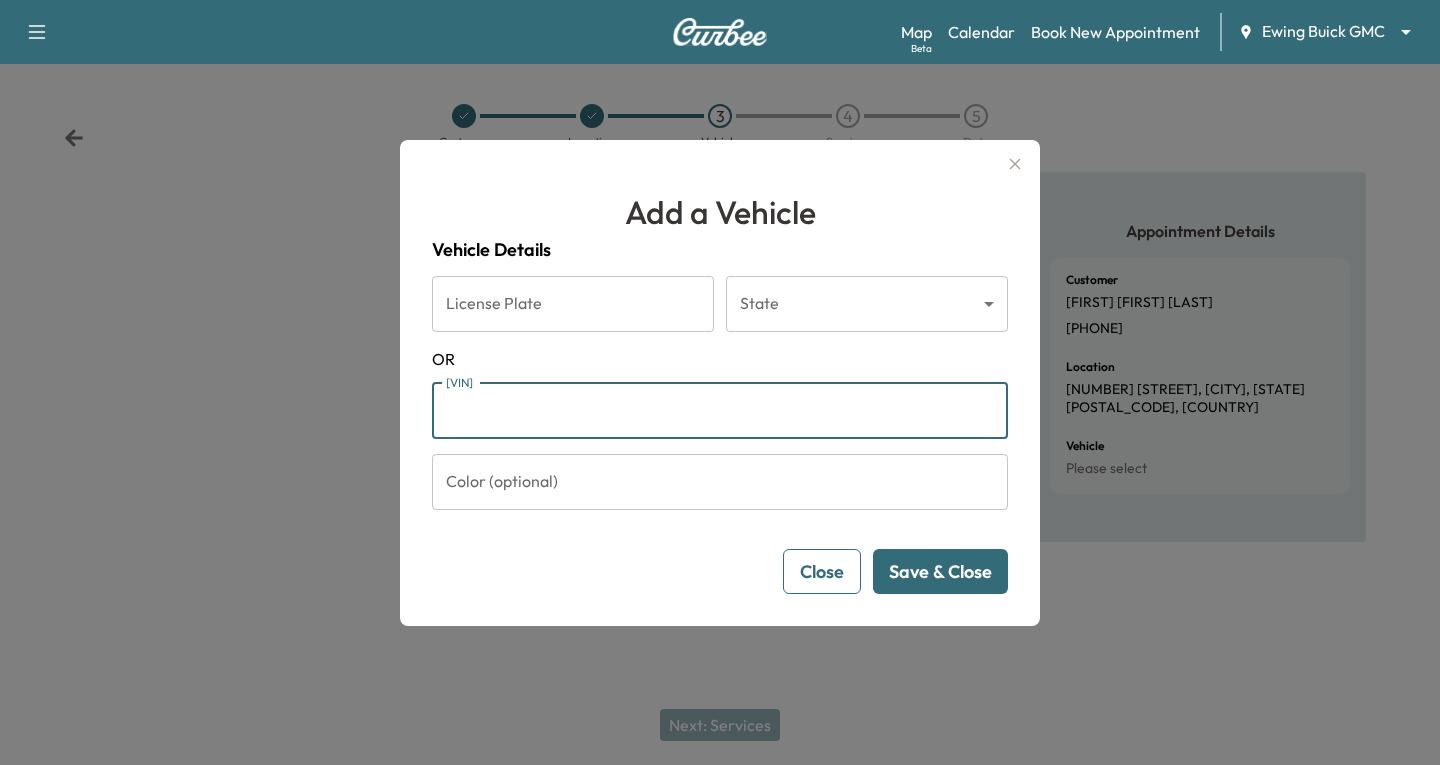 paste on "**********" 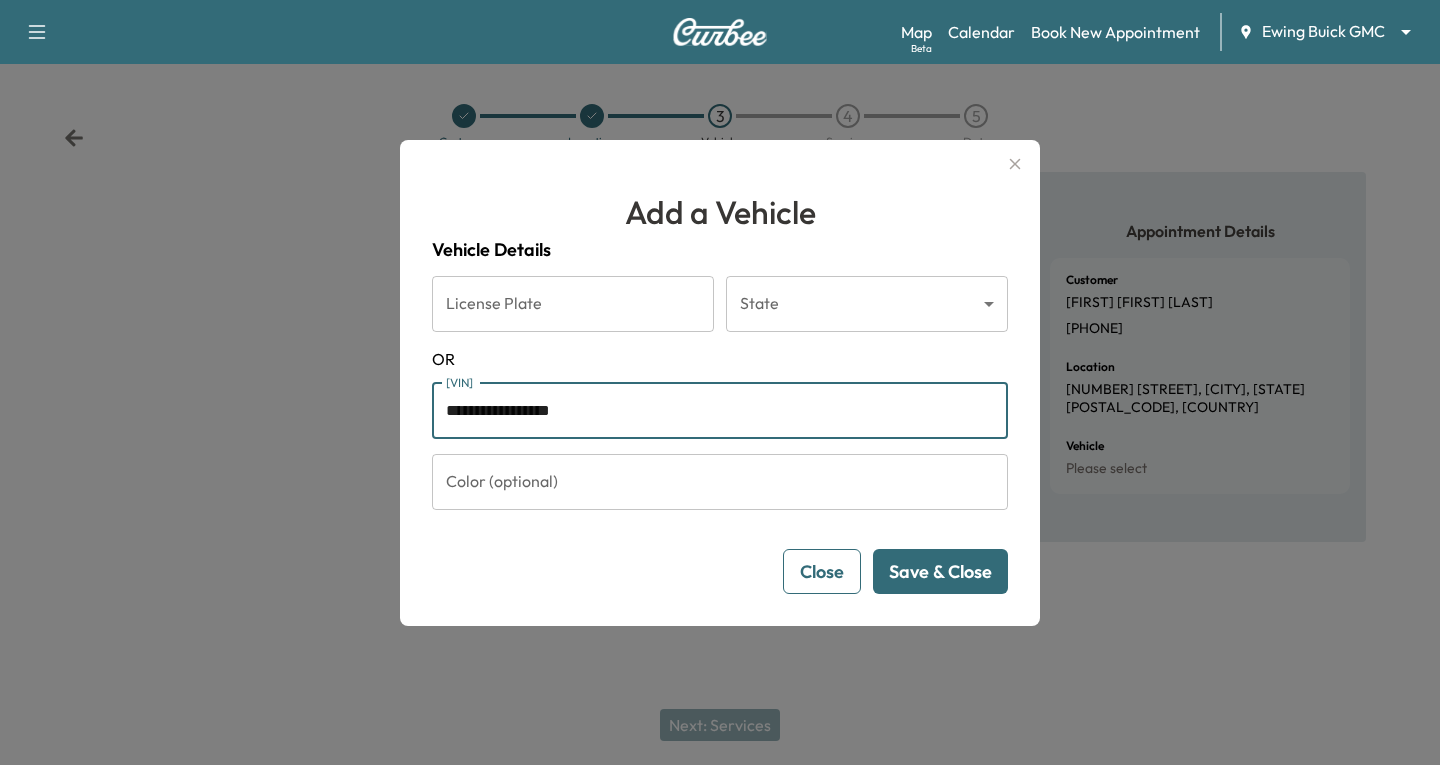 type on "**********" 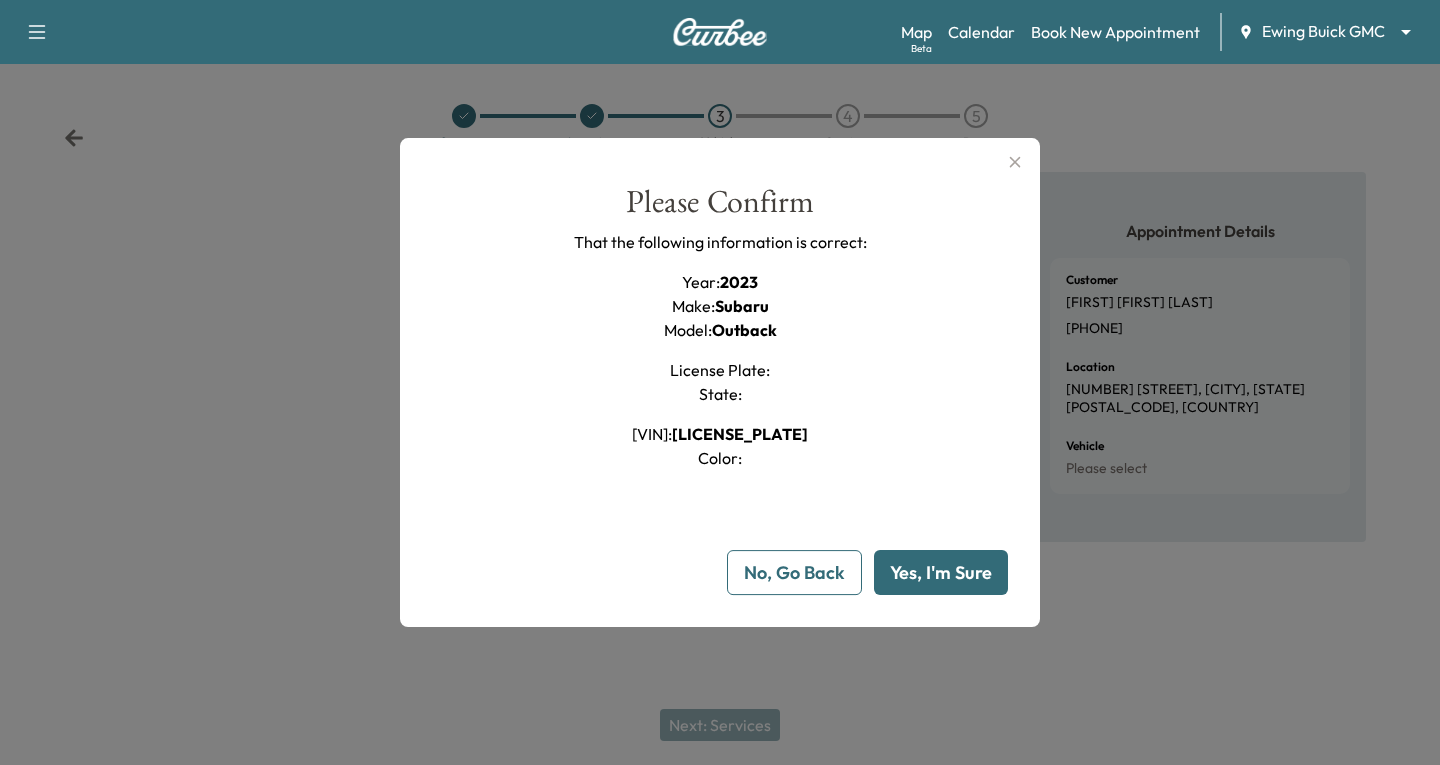 click on "Yes, I'm Sure" at bounding box center [941, 572] 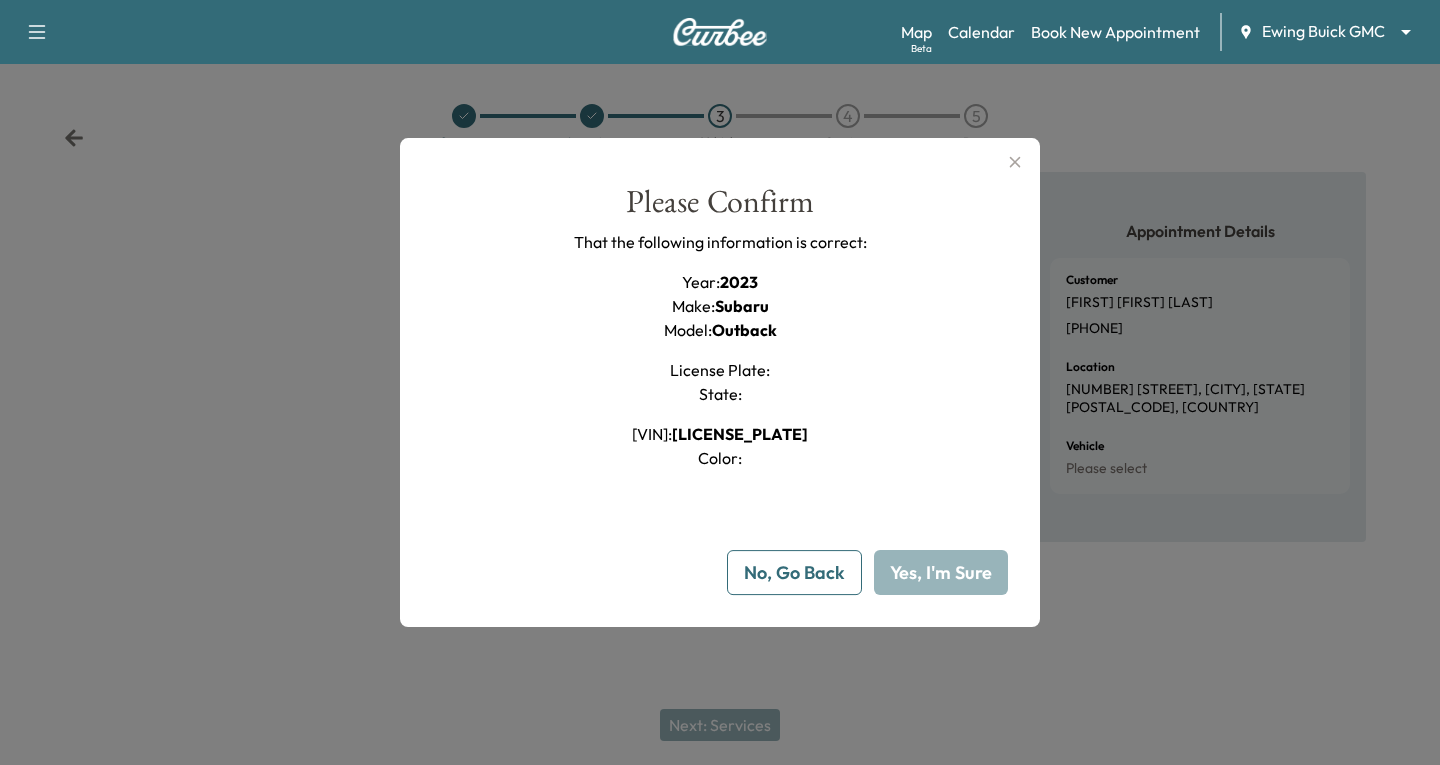 type 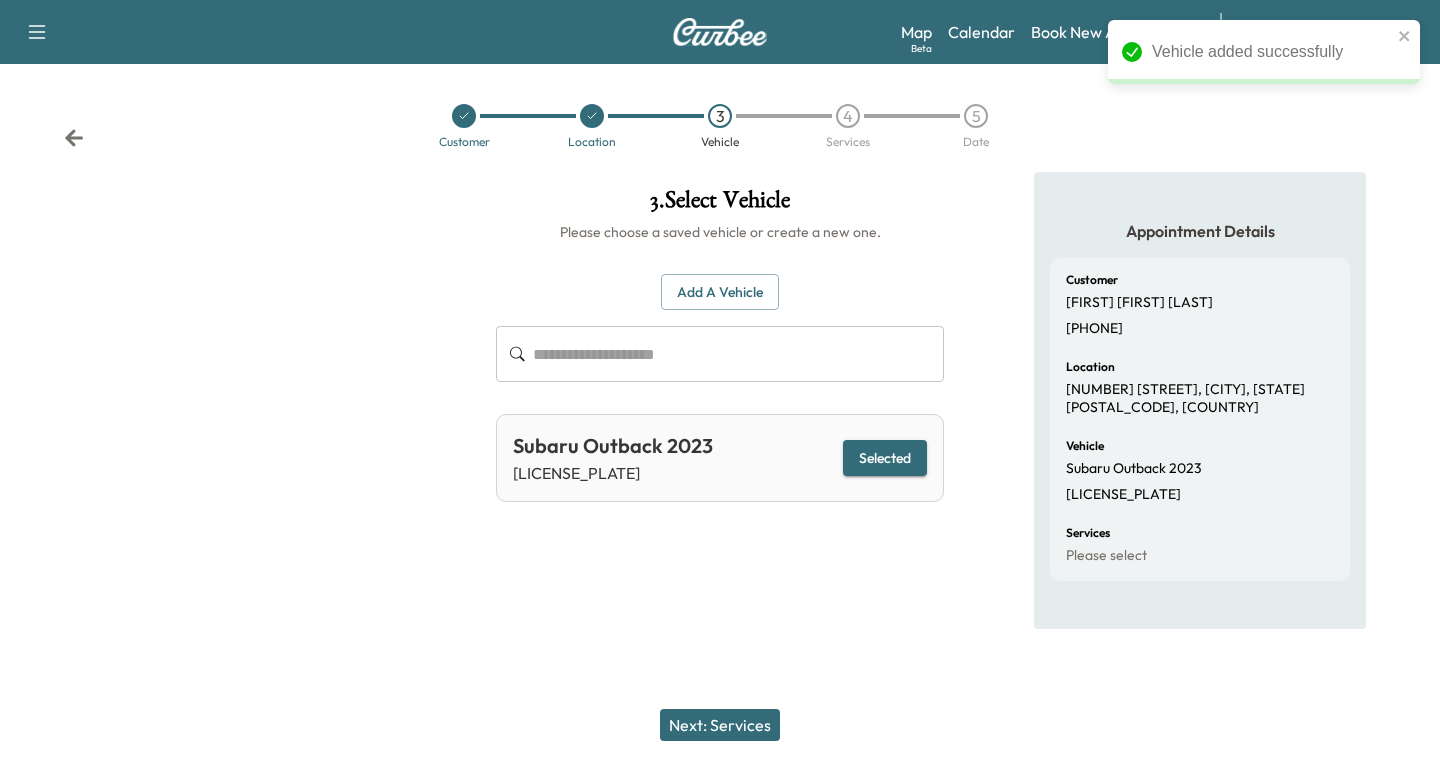 drag, startPoint x: 727, startPoint y: 720, endPoint x: 733, endPoint y: 711, distance: 10.816654 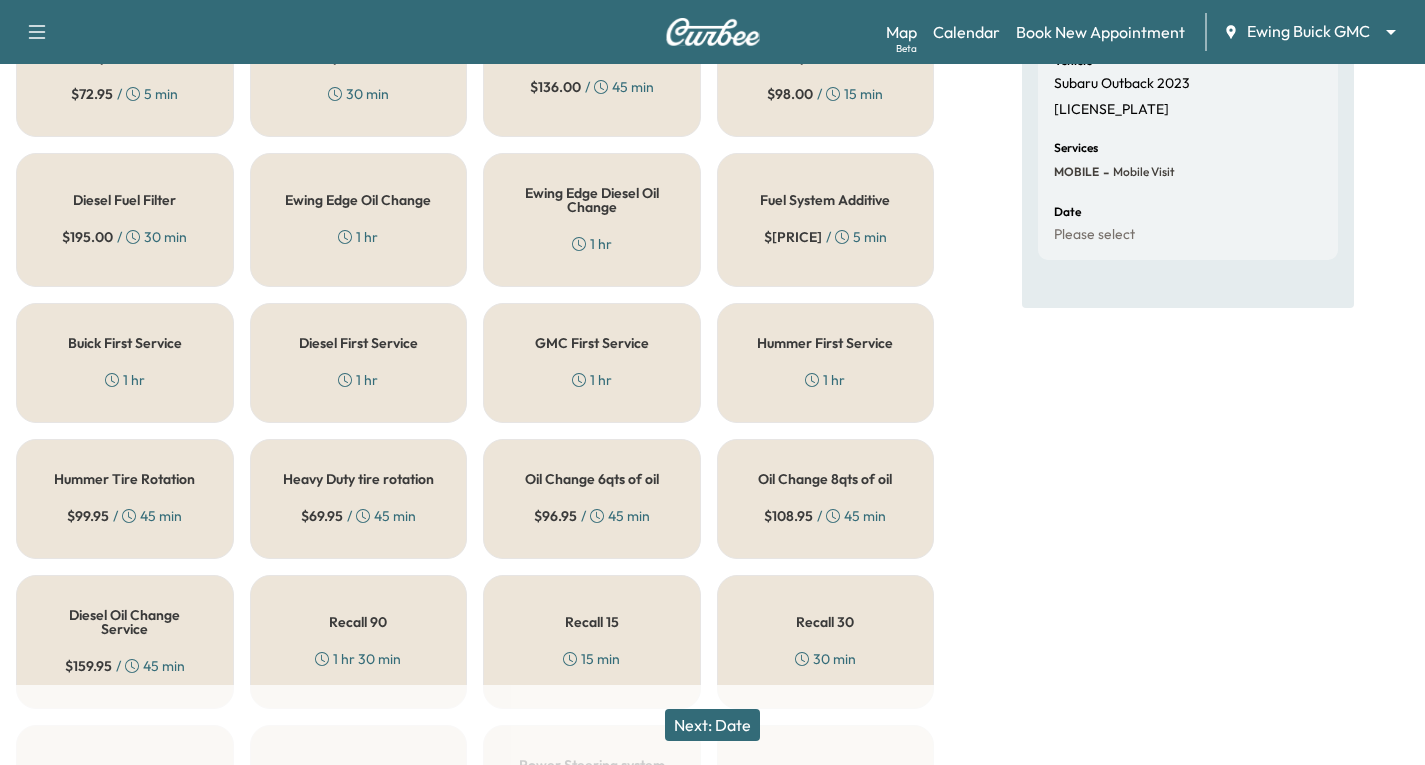 scroll, scrollTop: 500, scrollLeft: 0, axis: vertical 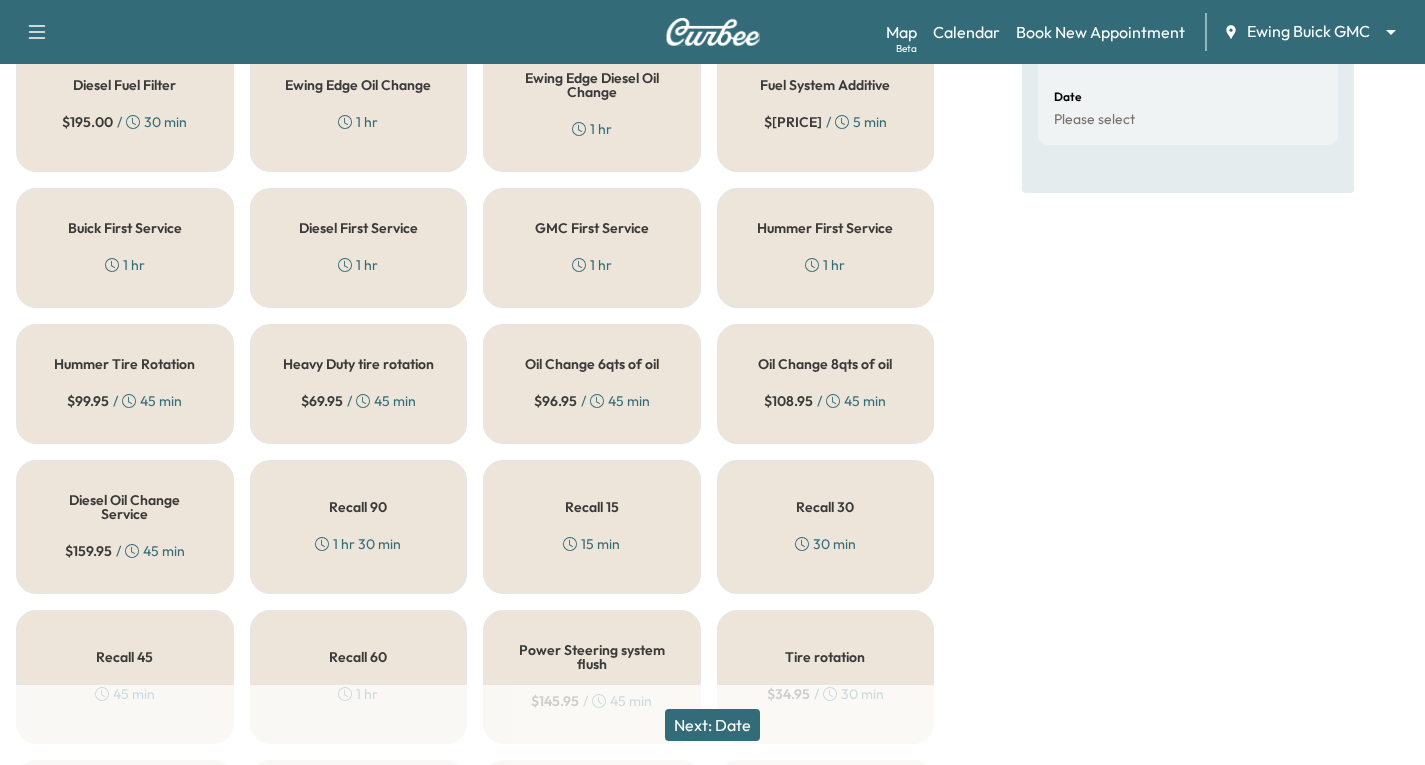 click on "Oil Change 6qts of oil [PRICE] / [TIME]" at bounding box center [592, 384] 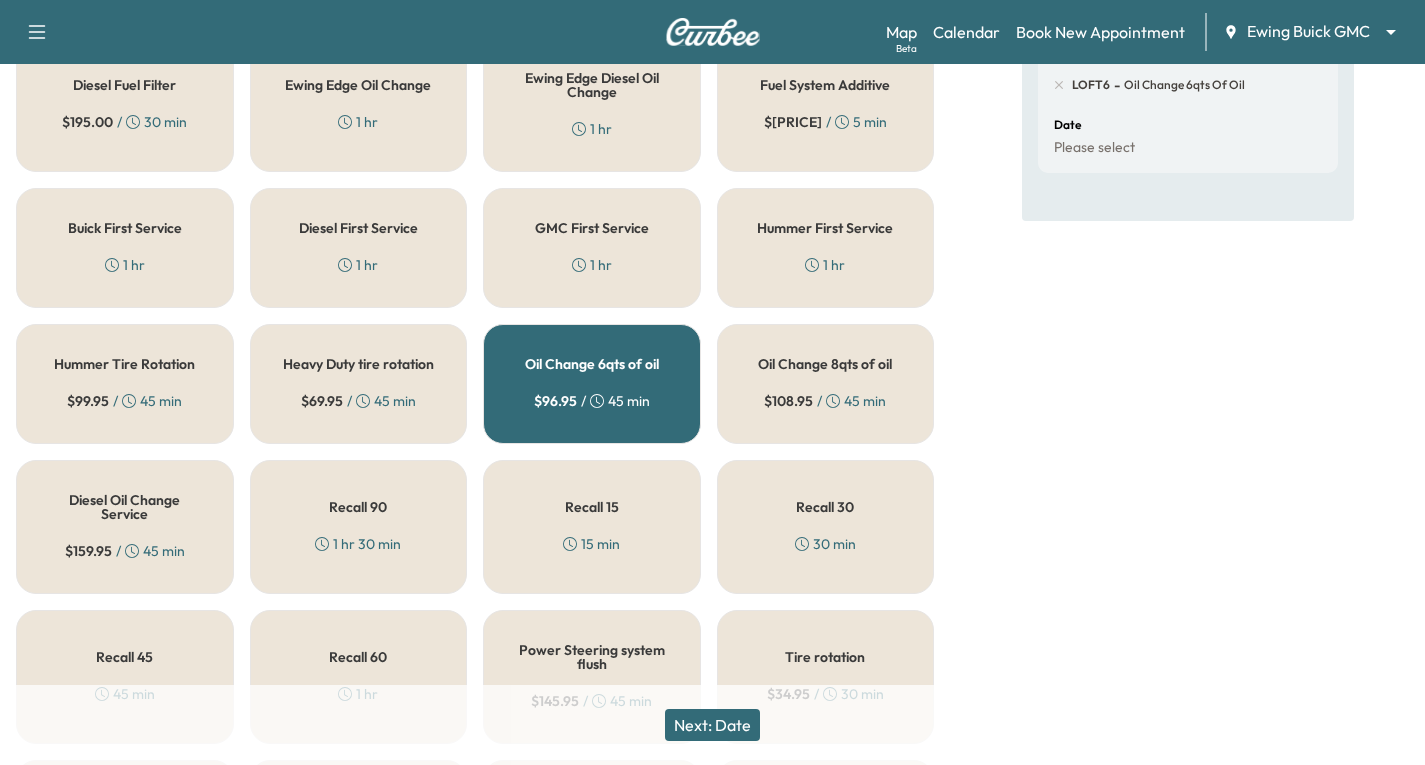 click on "Next: Date" at bounding box center (712, 725) 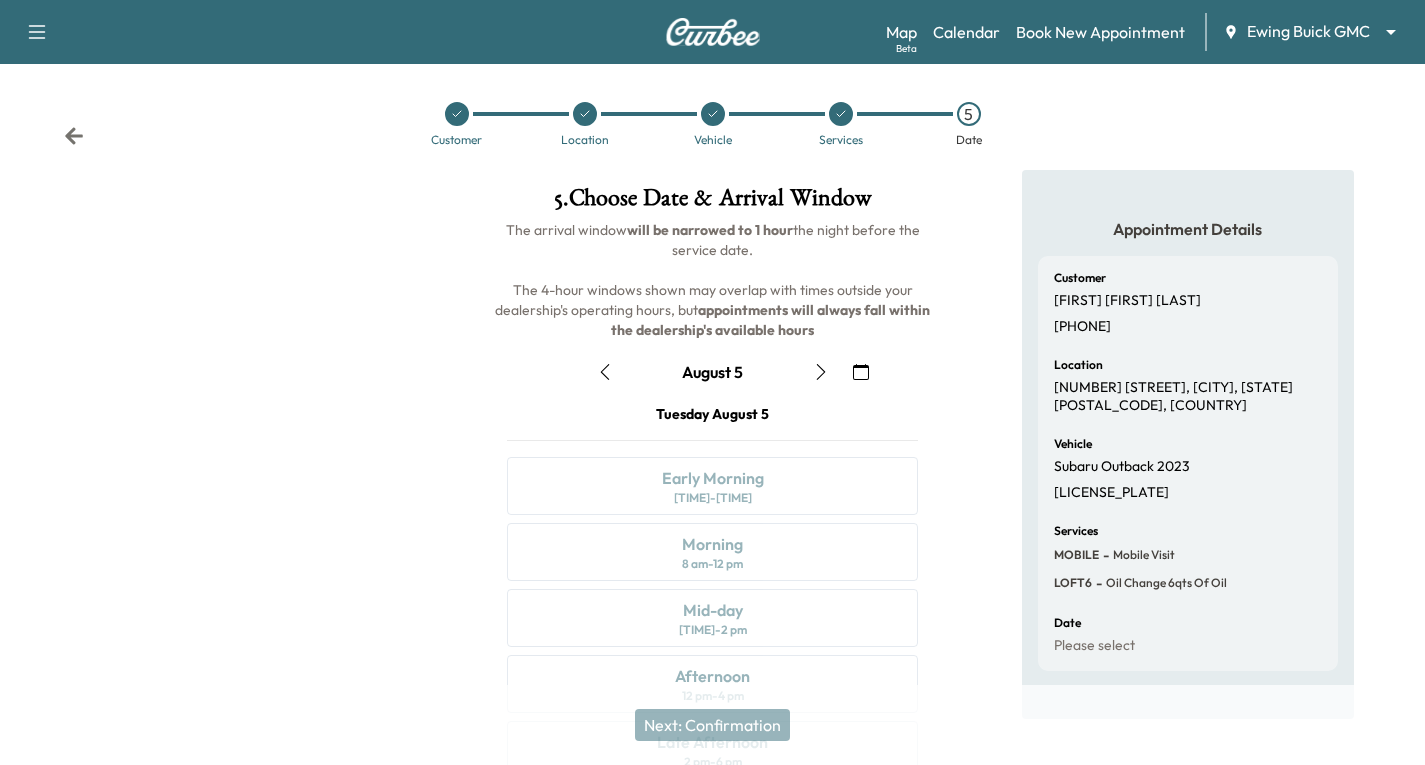 scroll, scrollTop: 236, scrollLeft: 0, axis: vertical 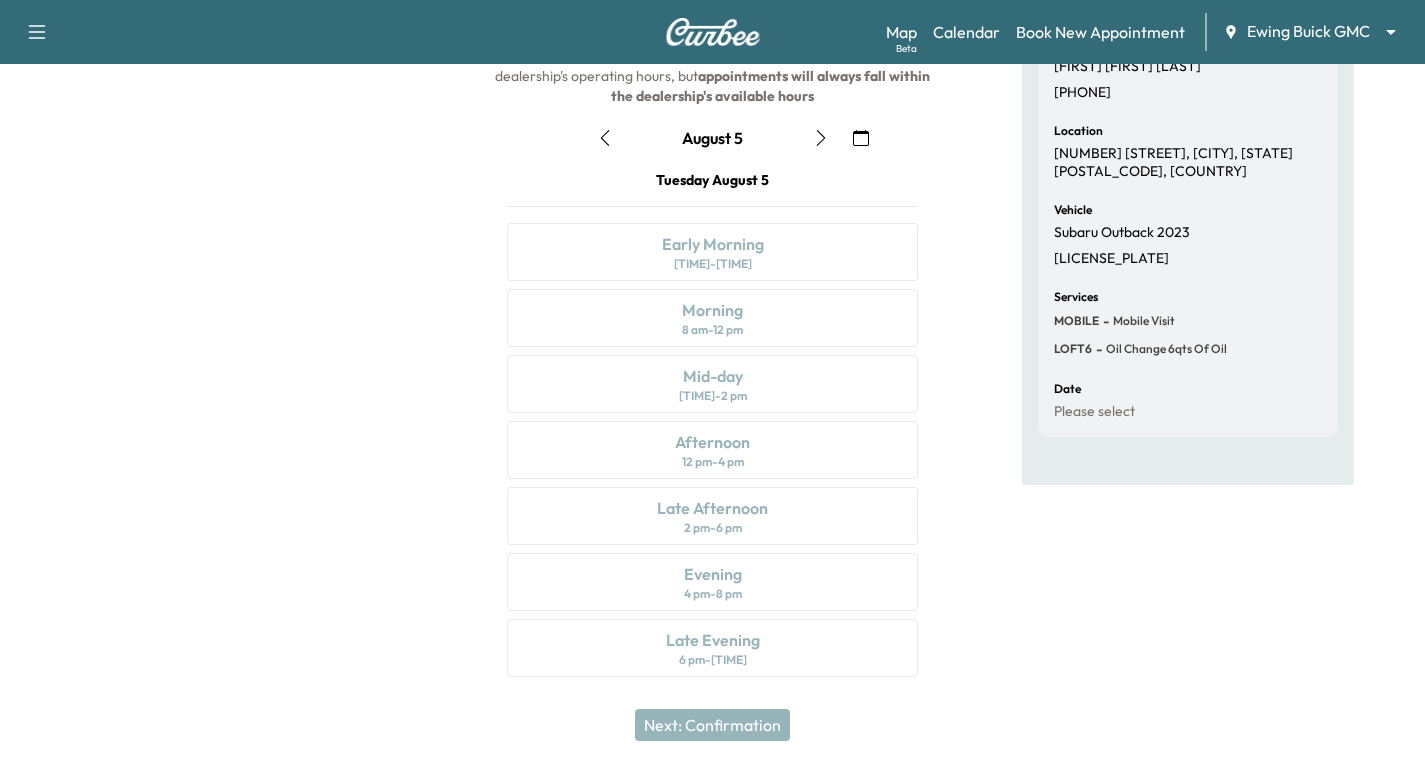 click 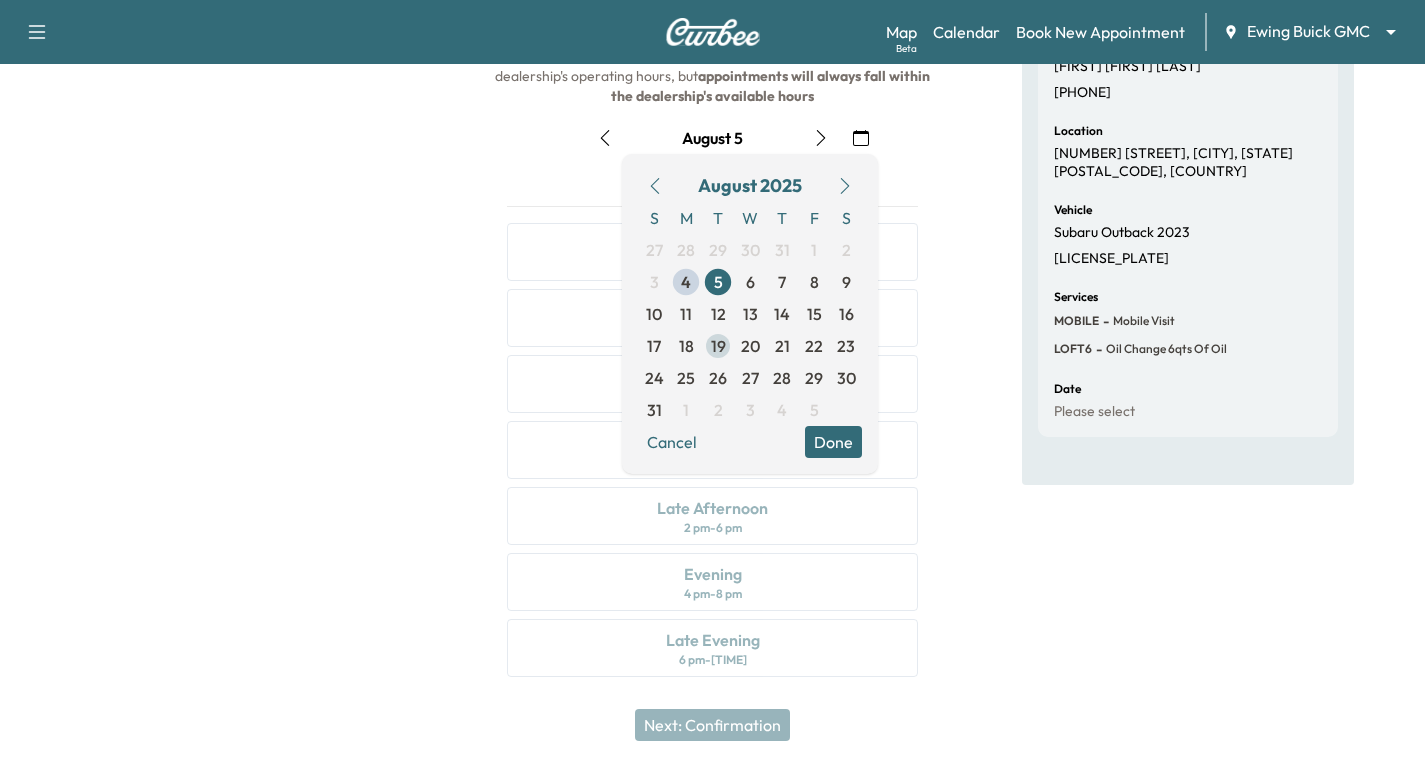click on "19" at bounding box center (718, 346) 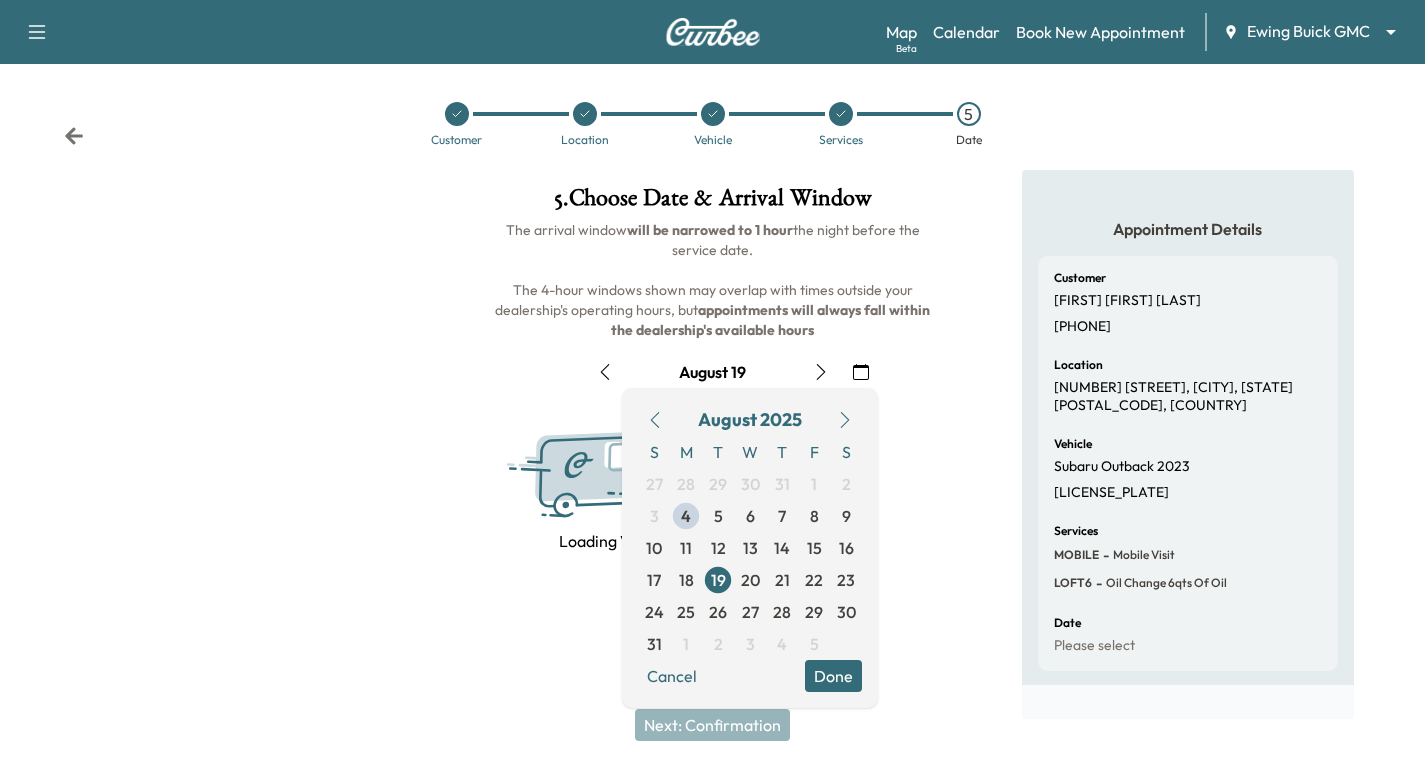 scroll, scrollTop: 236, scrollLeft: 0, axis: vertical 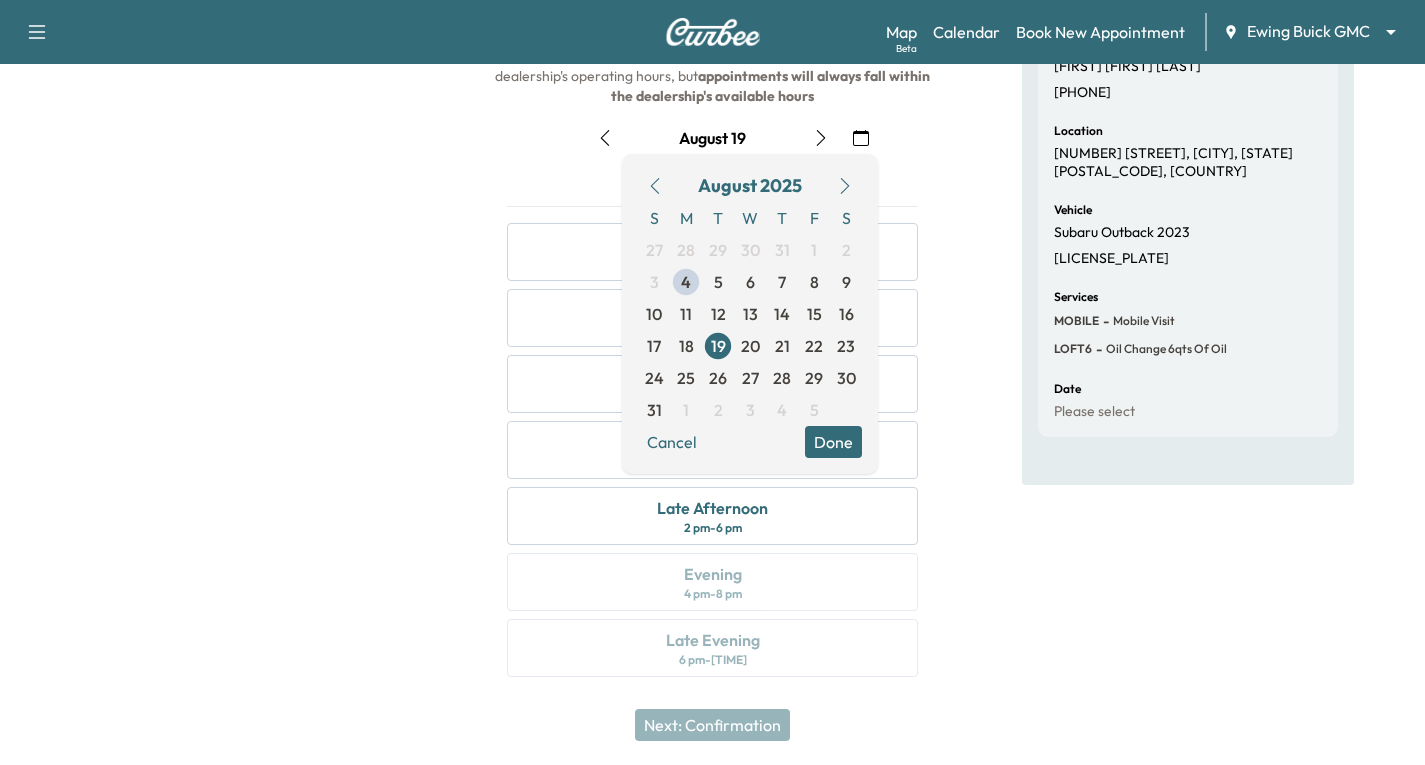 click on "Done" at bounding box center (833, 442) 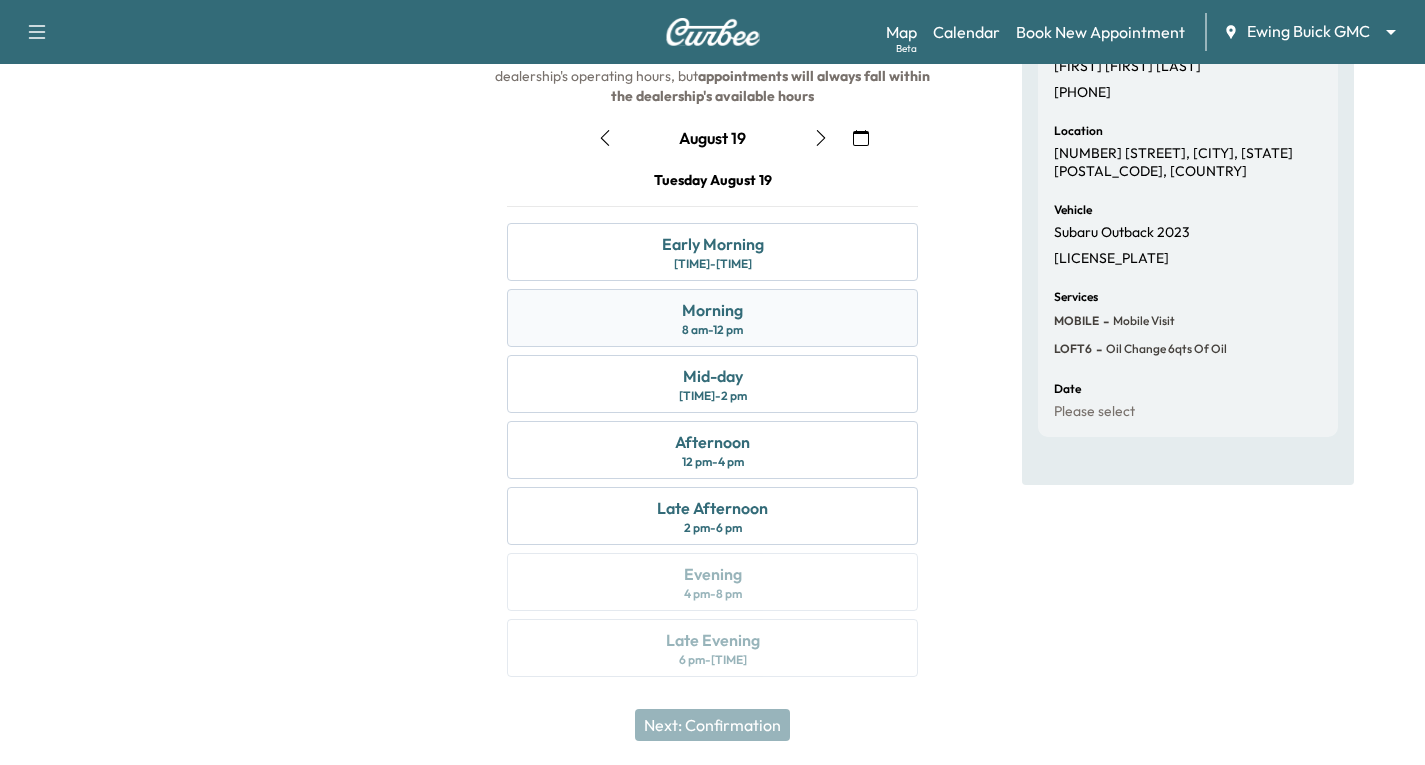 click on "Morning 8 am  -  12 pm" at bounding box center [712, 318] 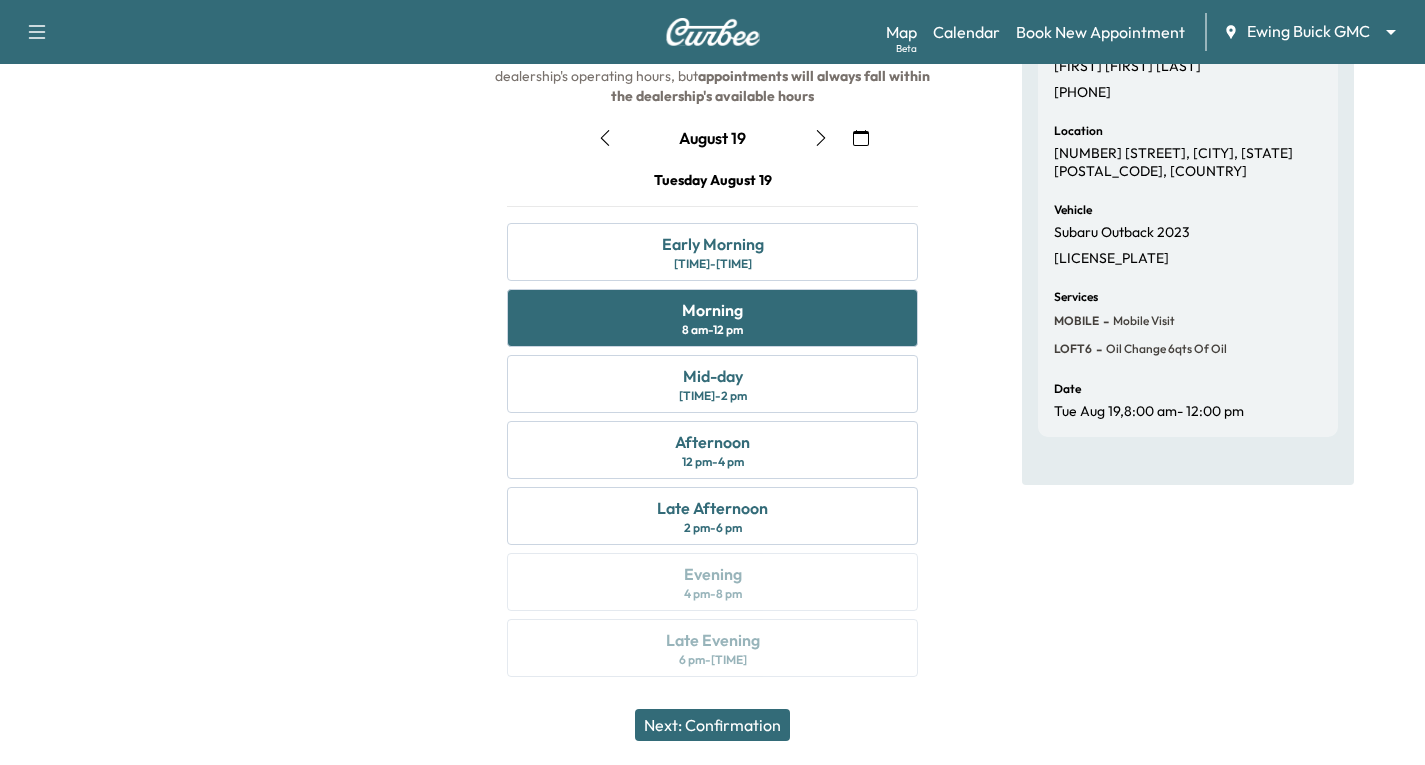 drag, startPoint x: 701, startPoint y: 715, endPoint x: 713, endPoint y: 688, distance: 29.546574 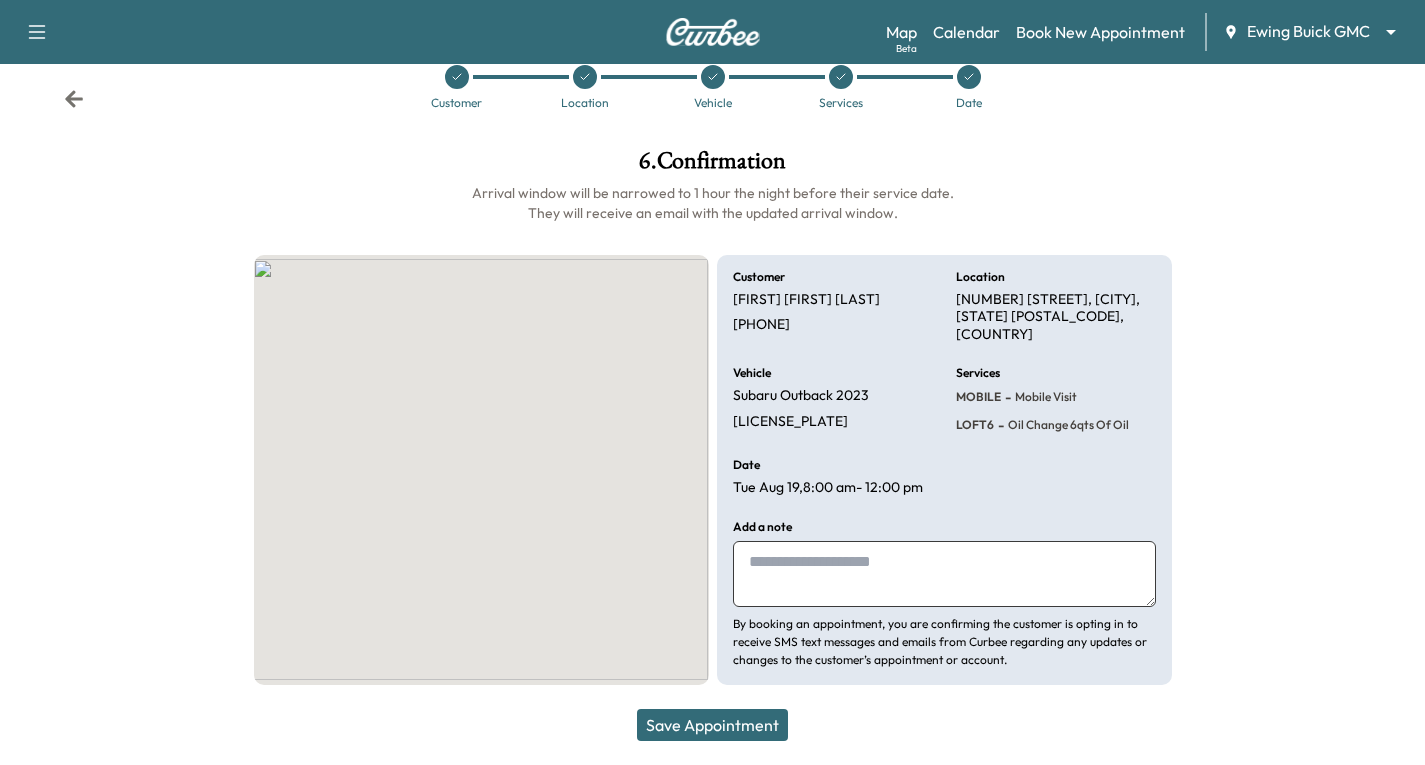 scroll, scrollTop: 29, scrollLeft: 0, axis: vertical 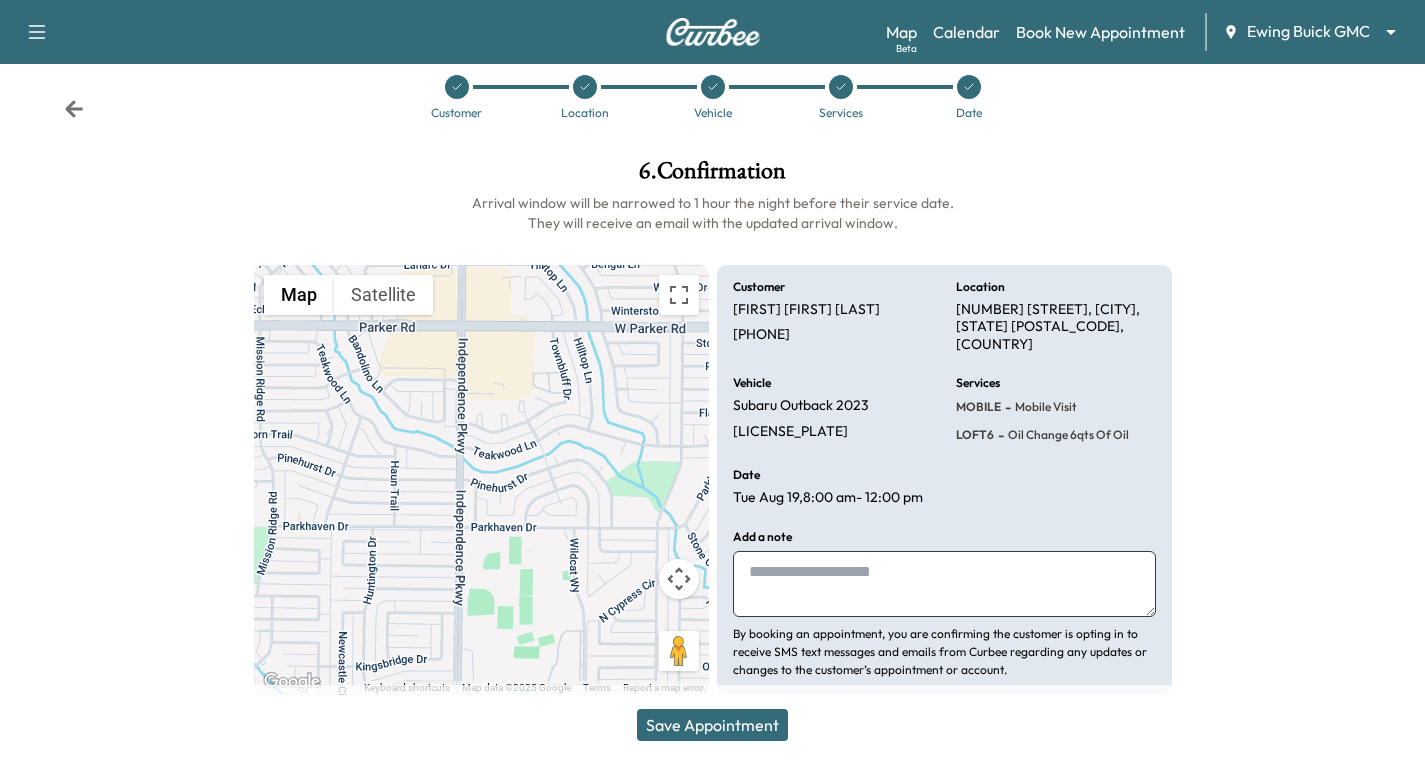 click on "Save Appointment" at bounding box center [712, 725] 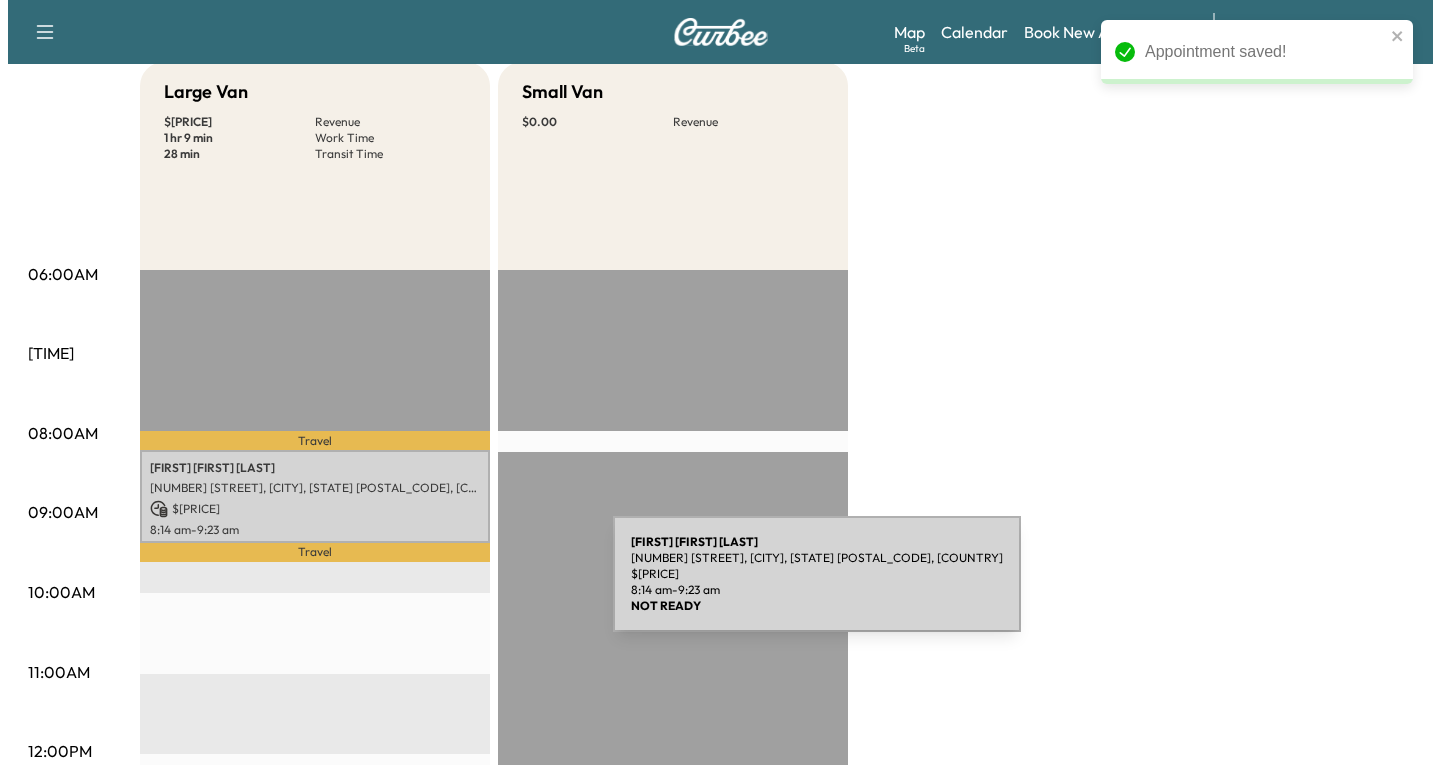scroll, scrollTop: 200, scrollLeft: 0, axis: vertical 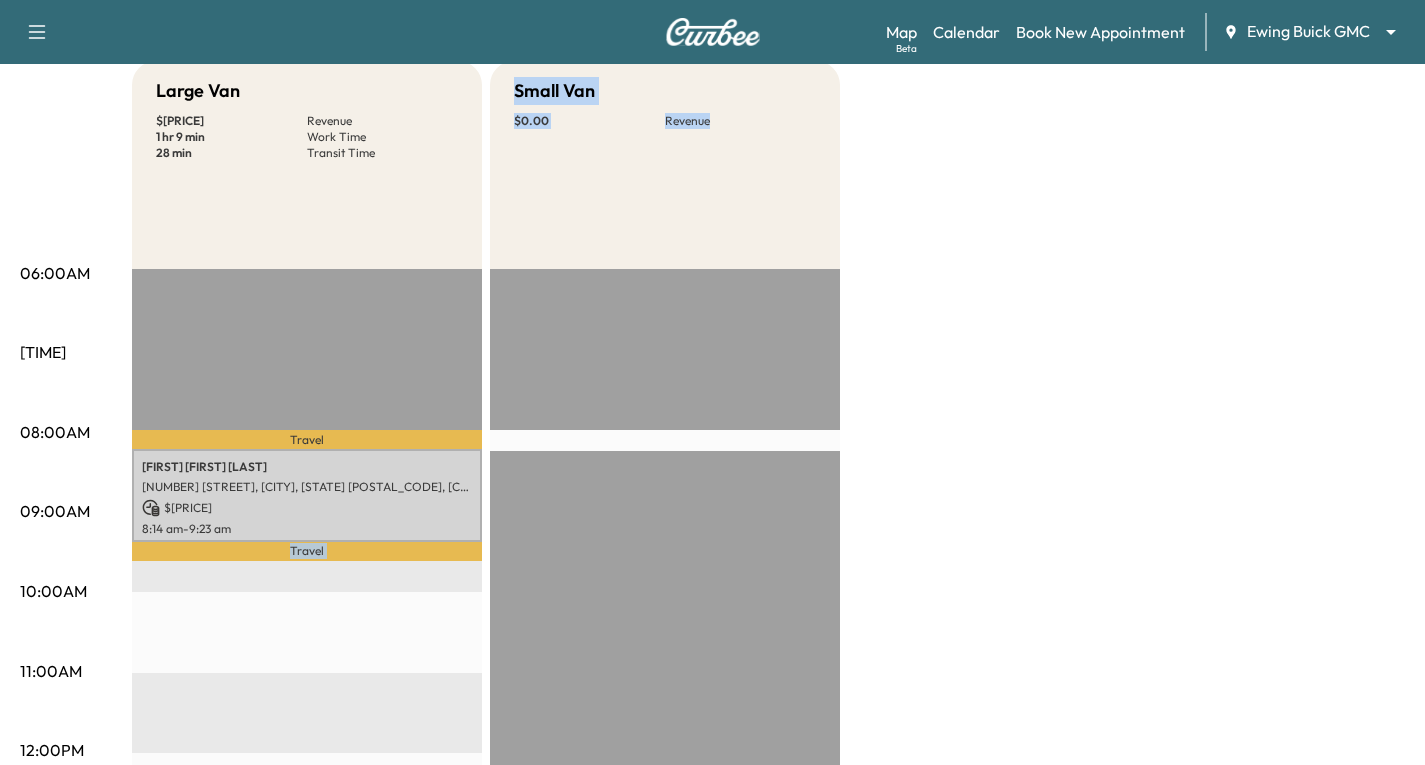 drag, startPoint x: 466, startPoint y: 500, endPoint x: 707, endPoint y: 514, distance: 241.4063 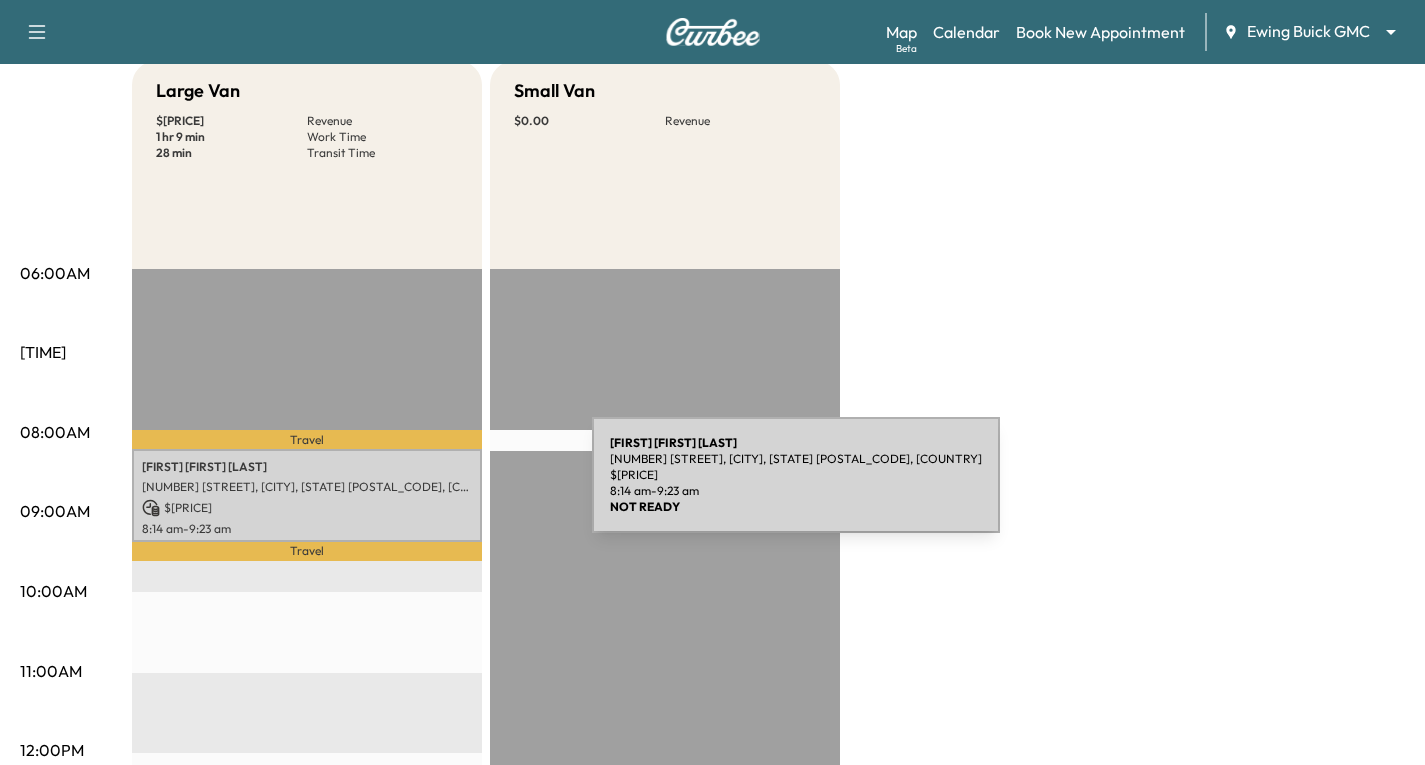 click on "[NUMBER] [STREET], [CITY], [STATE] [POSTAL_CODE], [COUNTRY]" at bounding box center [307, 487] 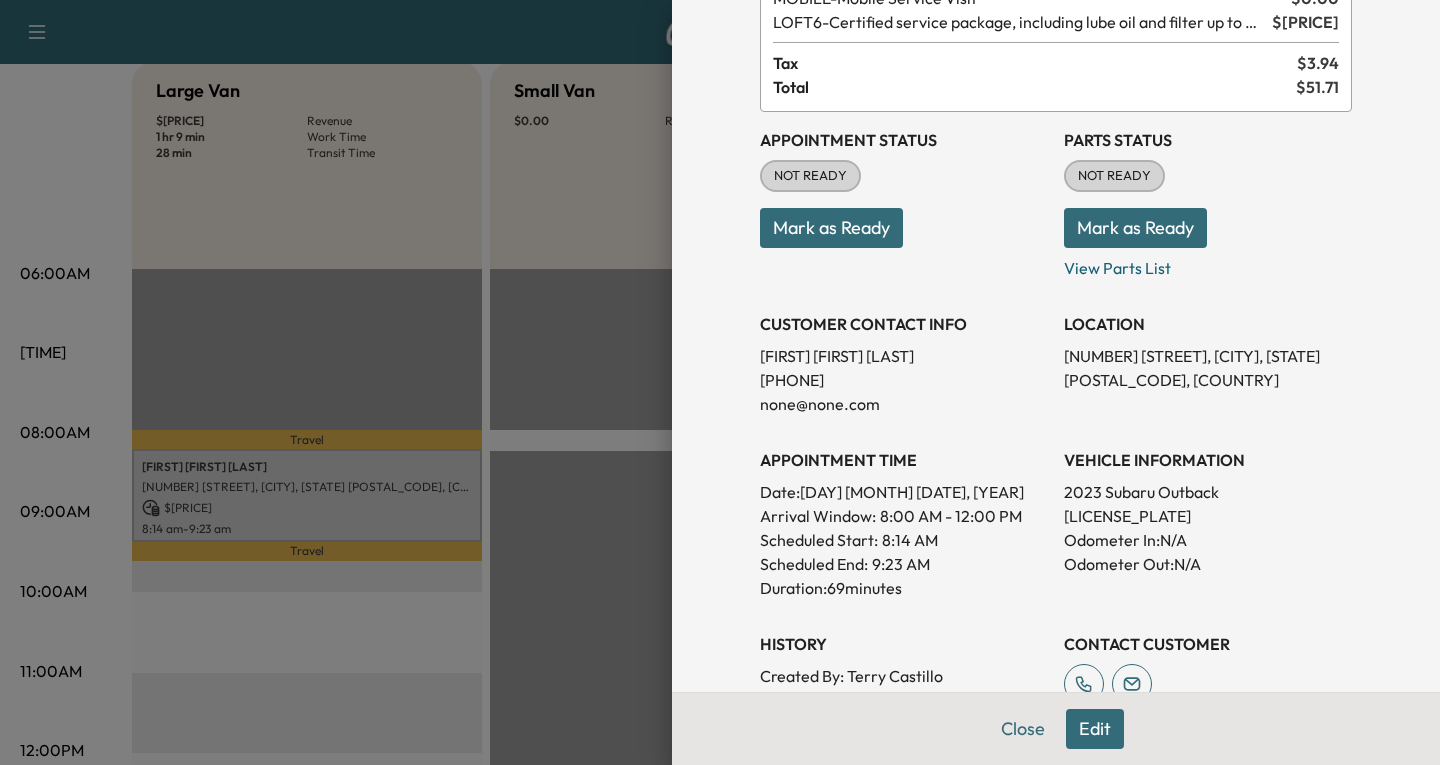 scroll, scrollTop: 200, scrollLeft: 0, axis: vertical 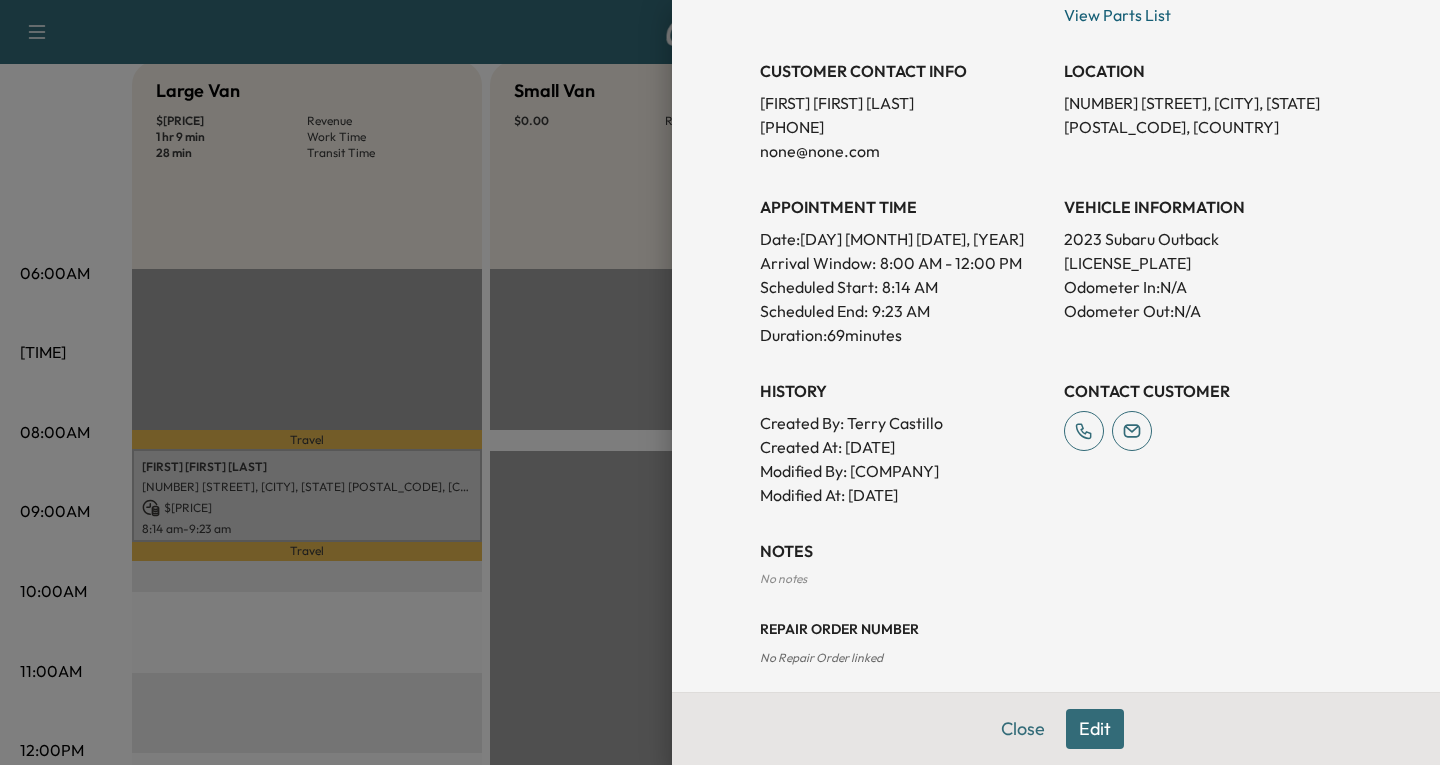 click on "Edit" at bounding box center [1095, 729] 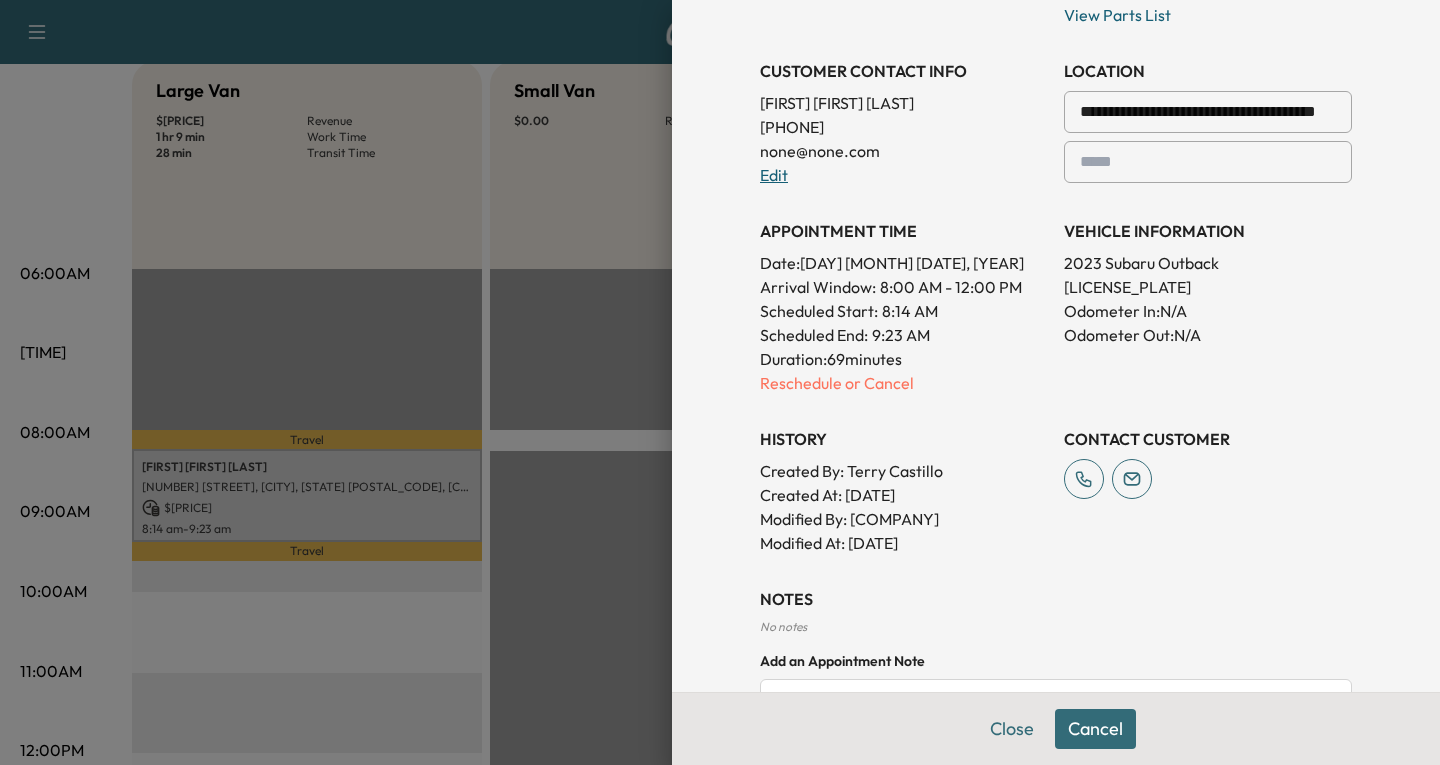 click on "Edit" at bounding box center (774, 175) 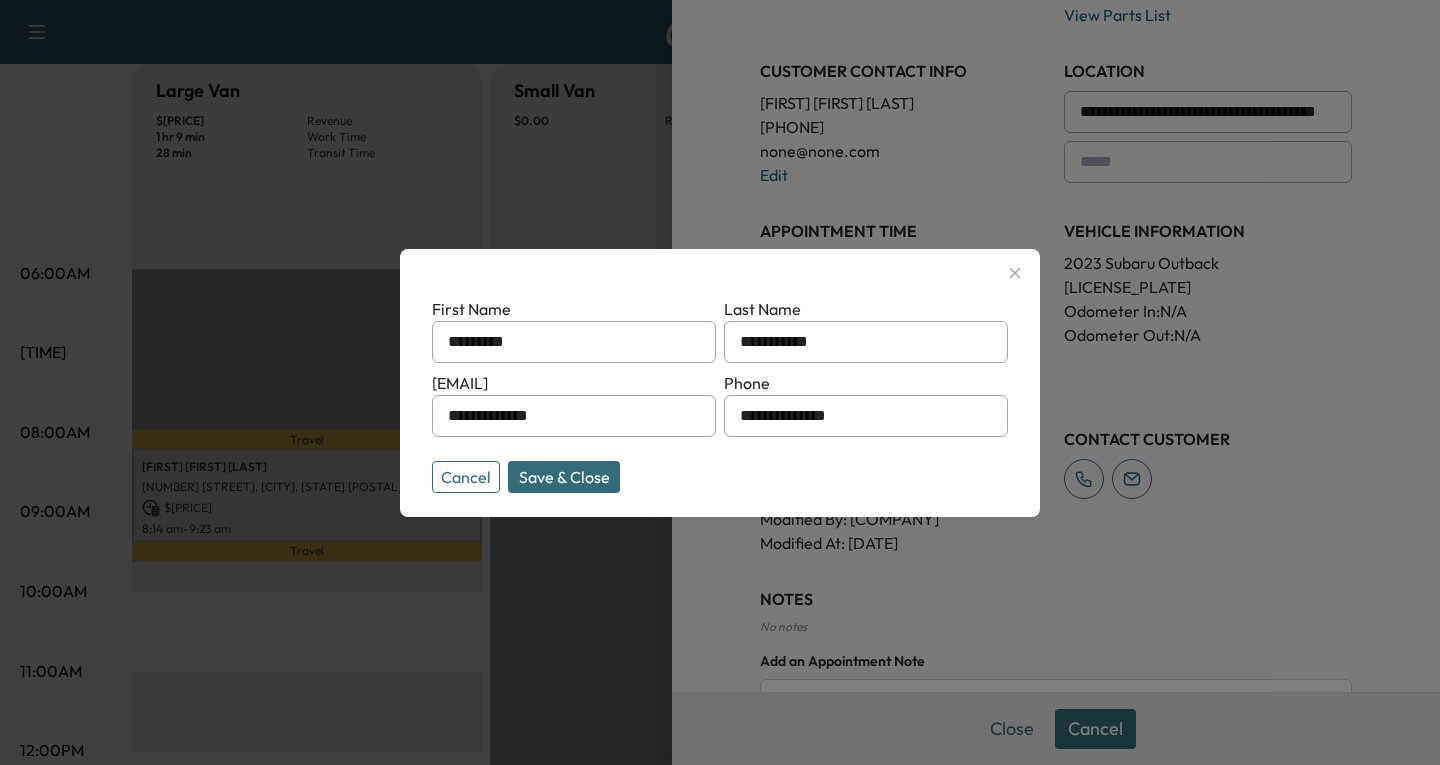 drag, startPoint x: 611, startPoint y: 419, endPoint x: 354, endPoint y: 427, distance: 257.12448 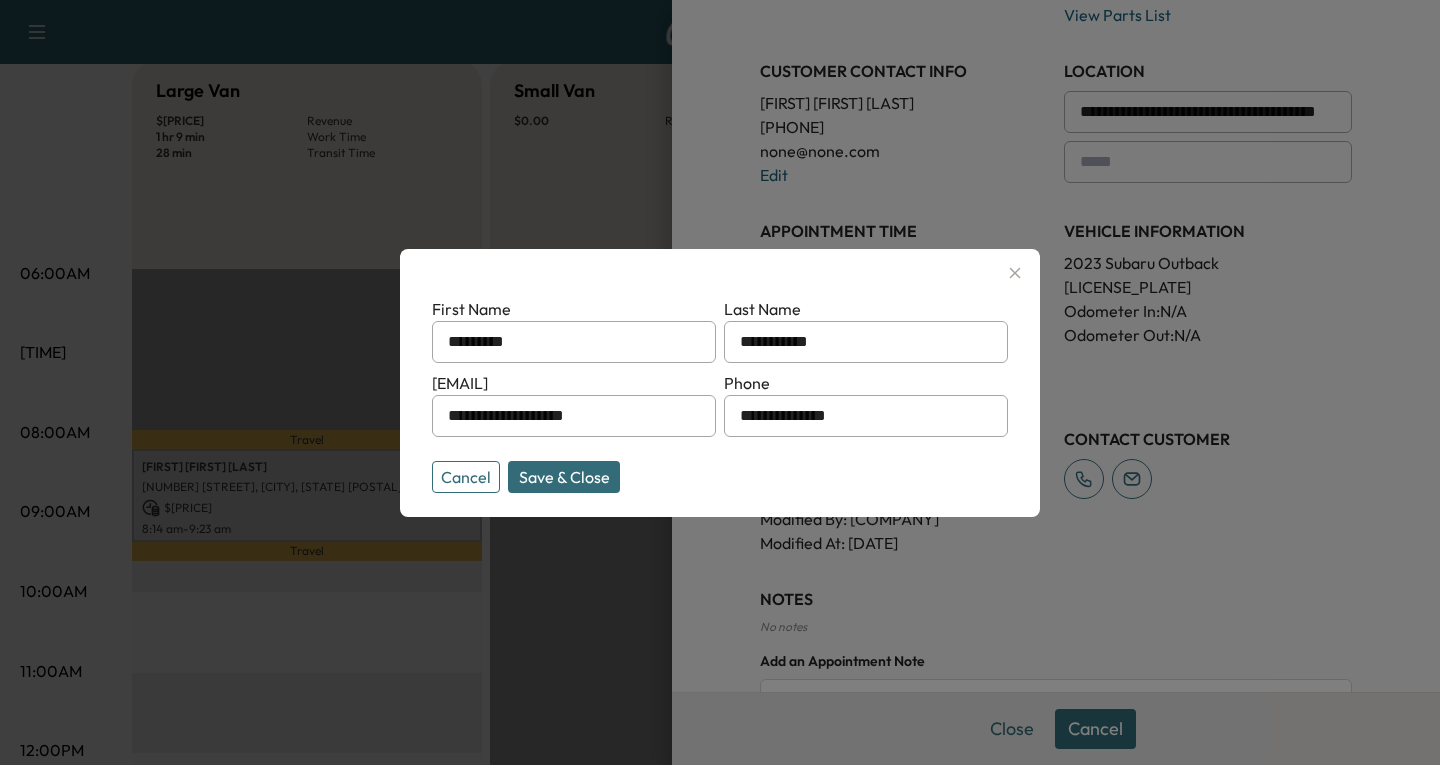 type on "**********" 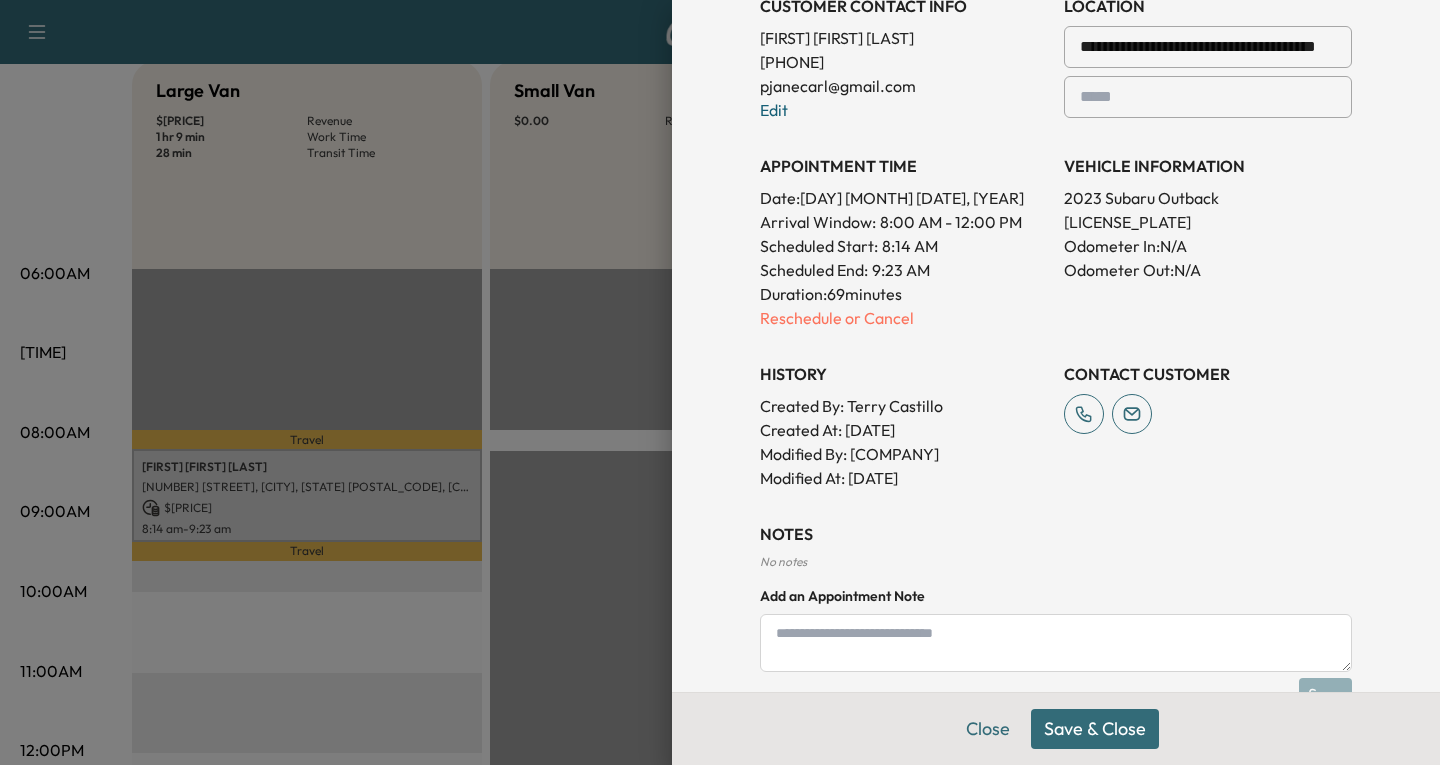 scroll, scrollTop: 542, scrollLeft: 0, axis: vertical 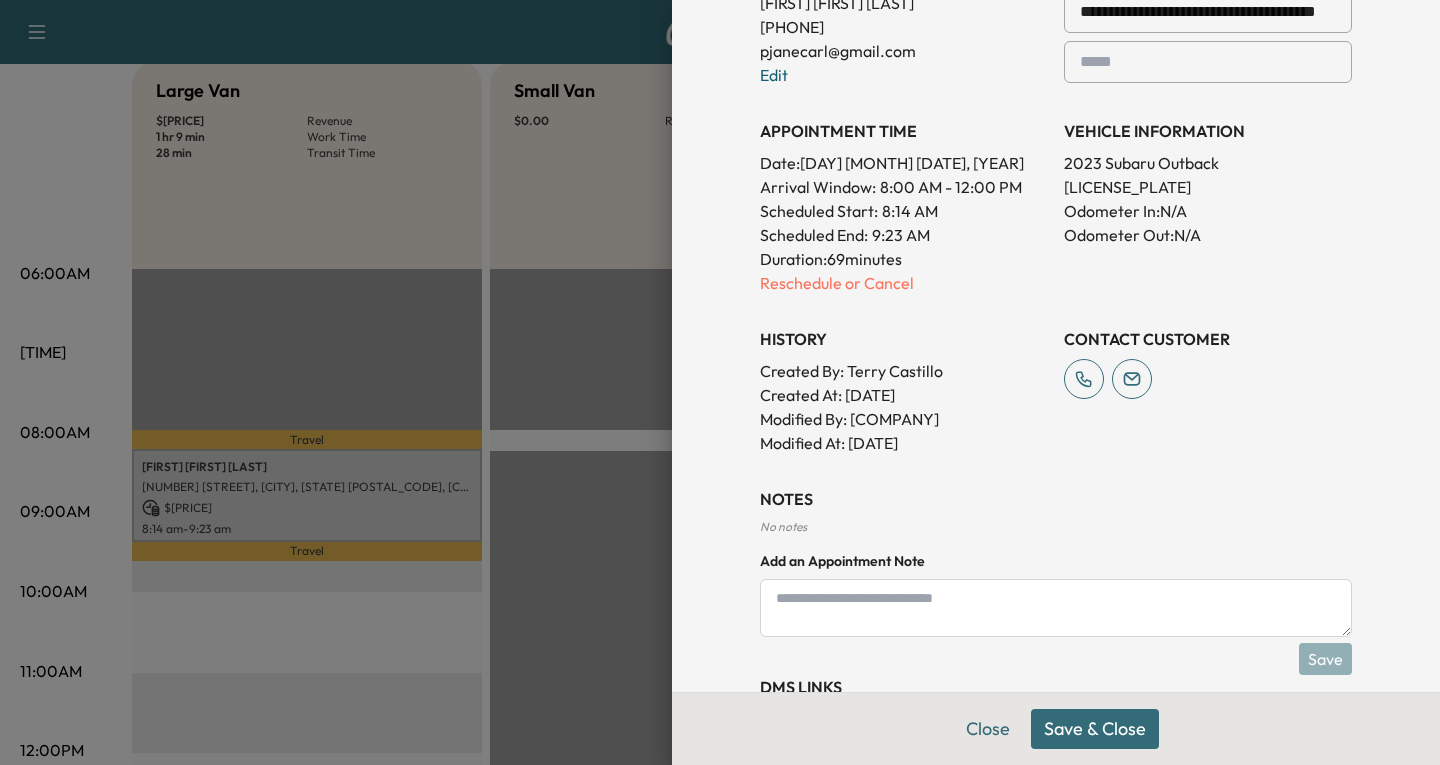 click on "Save & Close" at bounding box center [1095, 729] 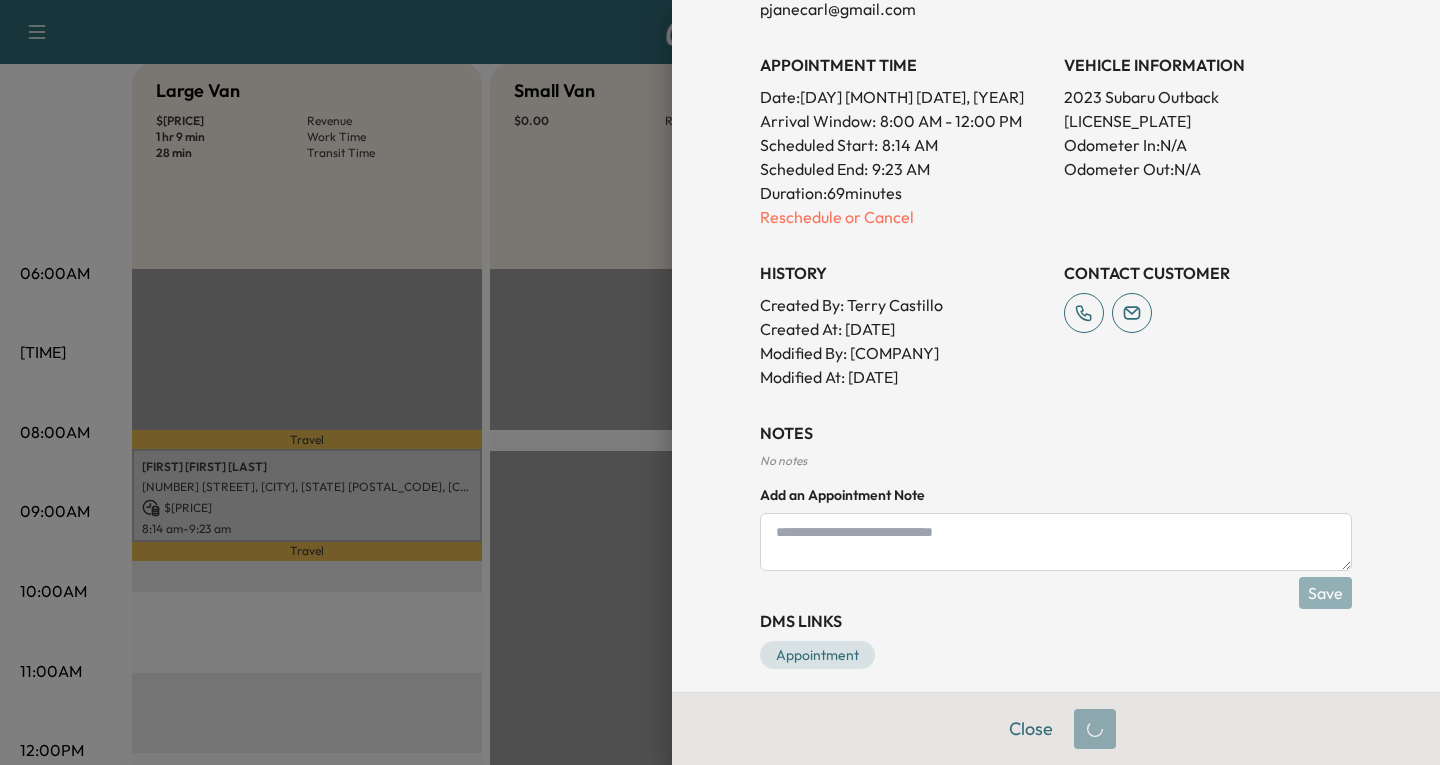 scroll, scrollTop: 500, scrollLeft: 0, axis: vertical 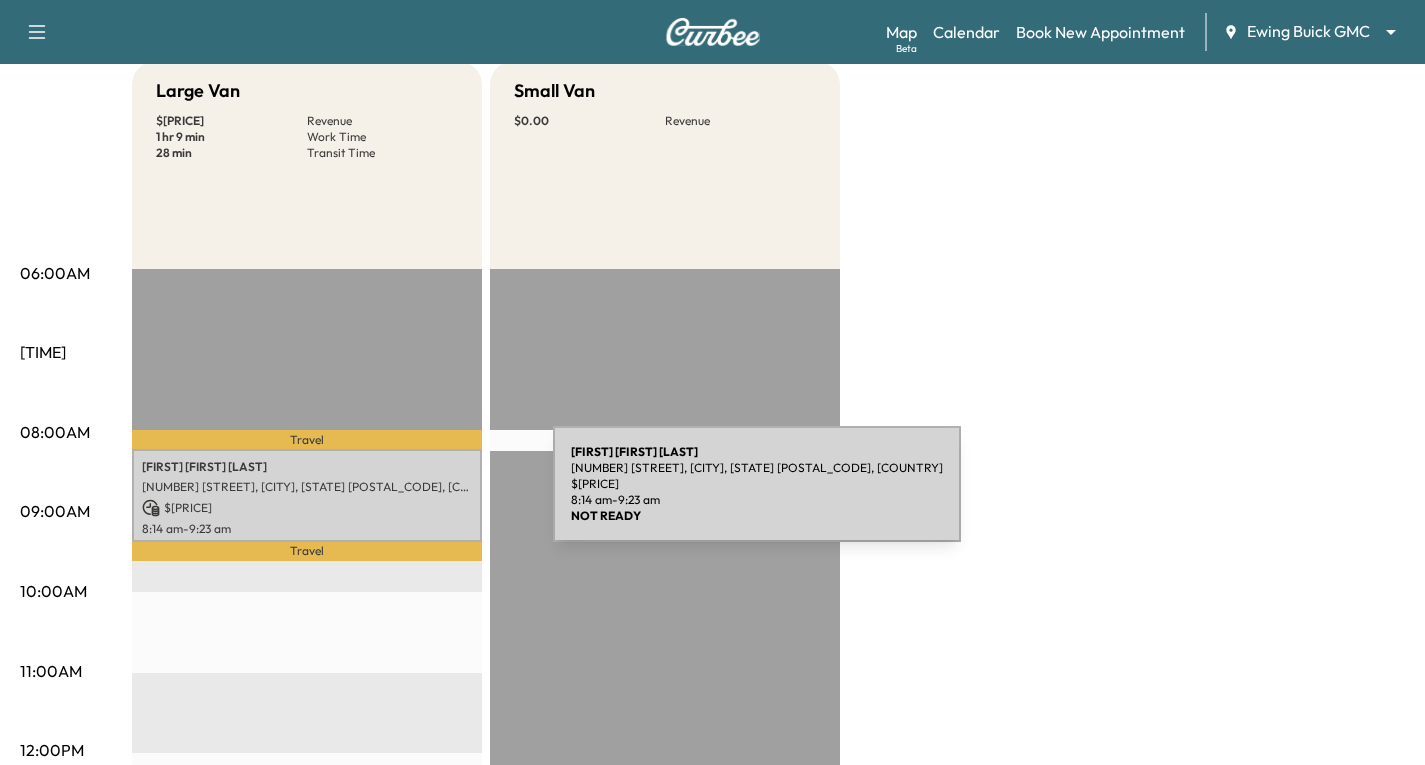 drag, startPoint x: 403, startPoint y: 496, endPoint x: 454, endPoint y: 513, distance: 53.75872 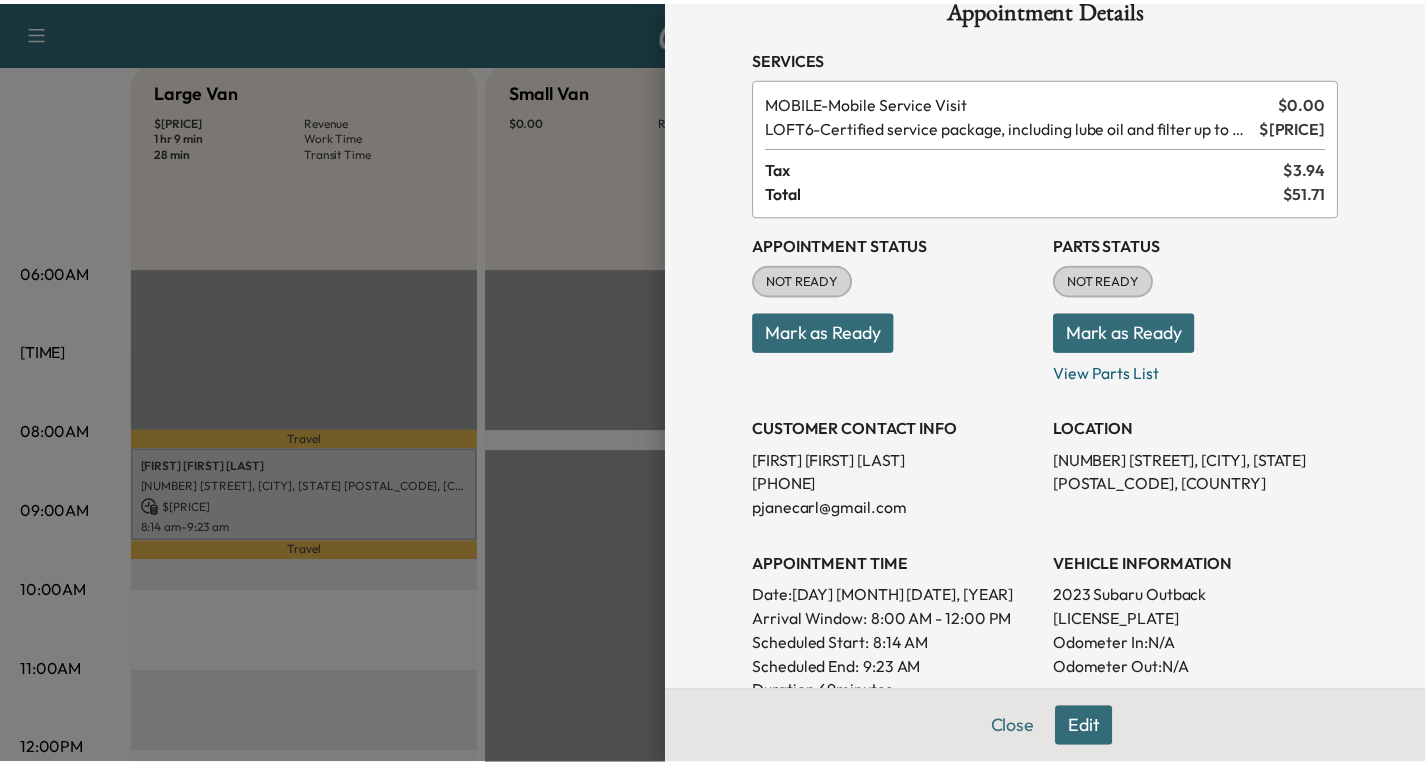 scroll, scrollTop: 0, scrollLeft: 0, axis: both 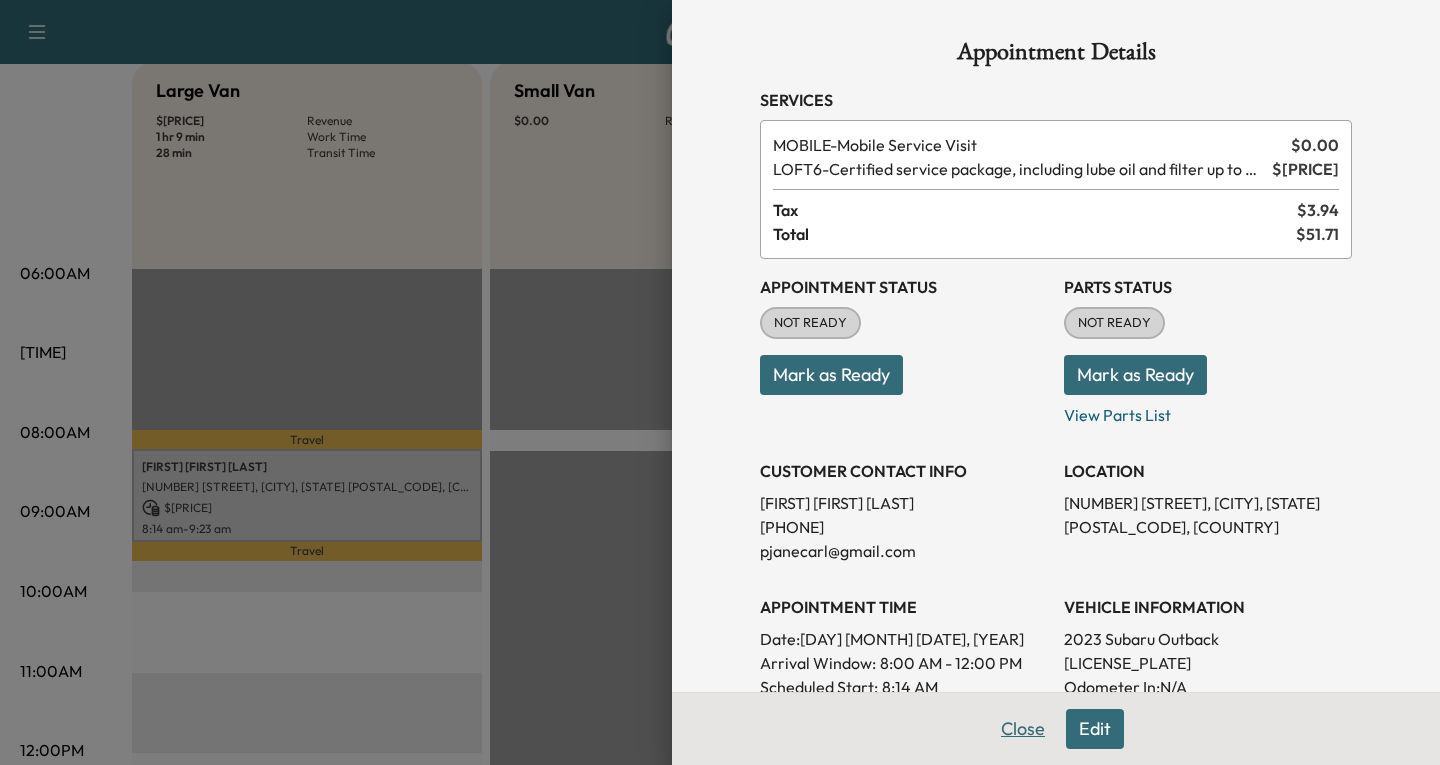 click on "Close" at bounding box center [1023, 729] 